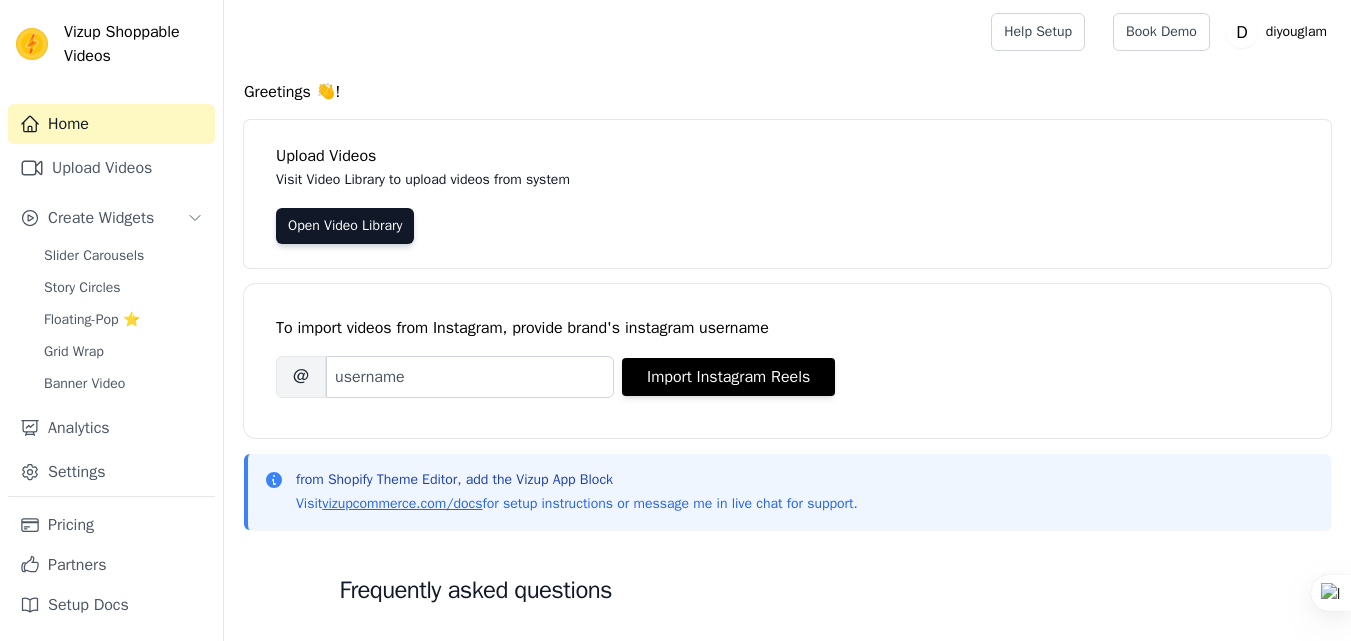 scroll, scrollTop: 0, scrollLeft: 0, axis: both 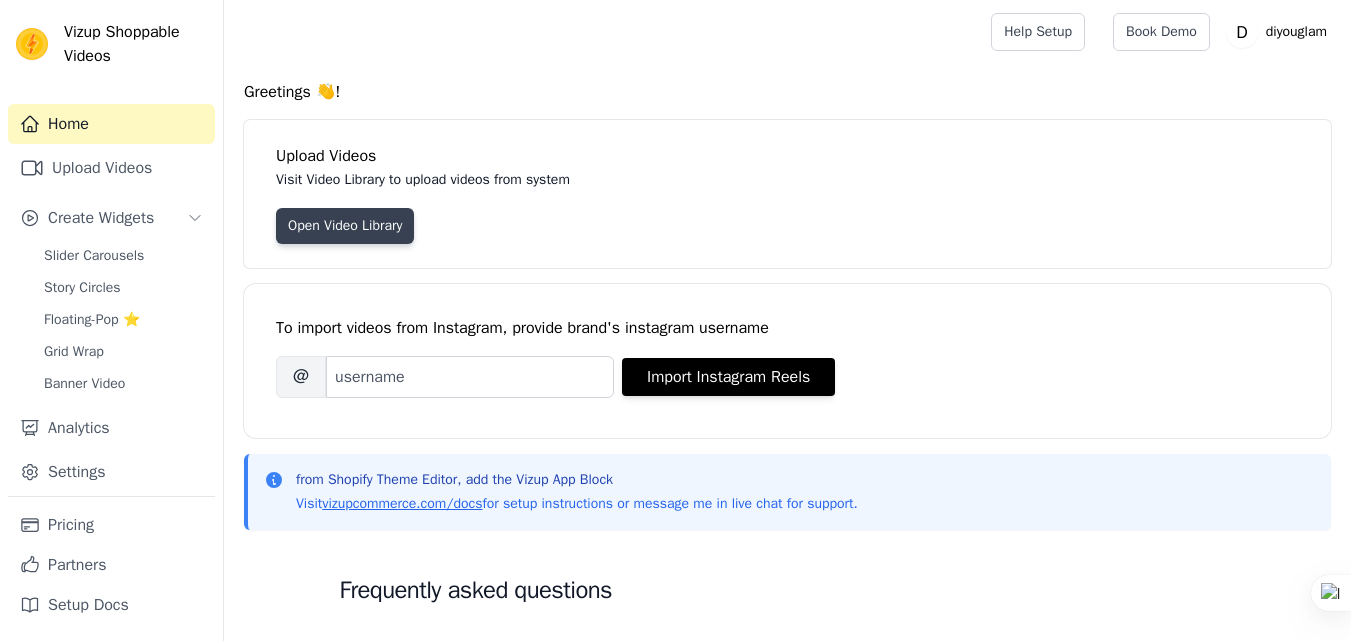 click on "Open Video Library" at bounding box center [345, 226] 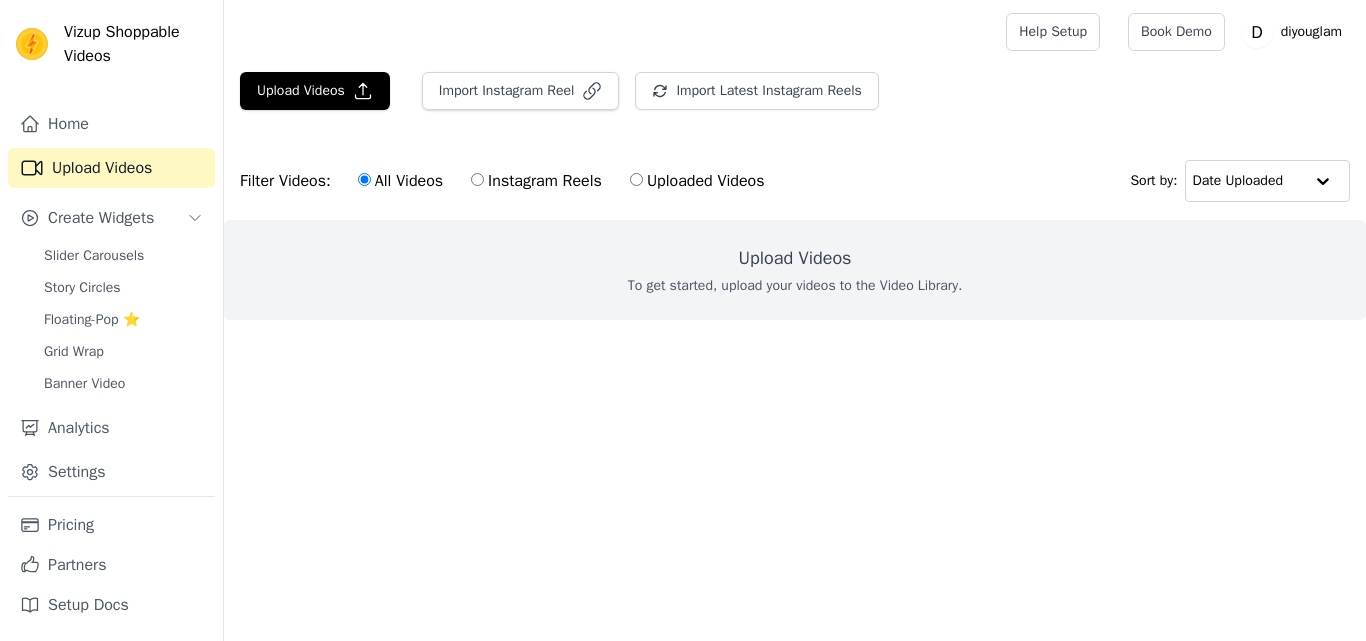 scroll, scrollTop: 0, scrollLeft: 0, axis: both 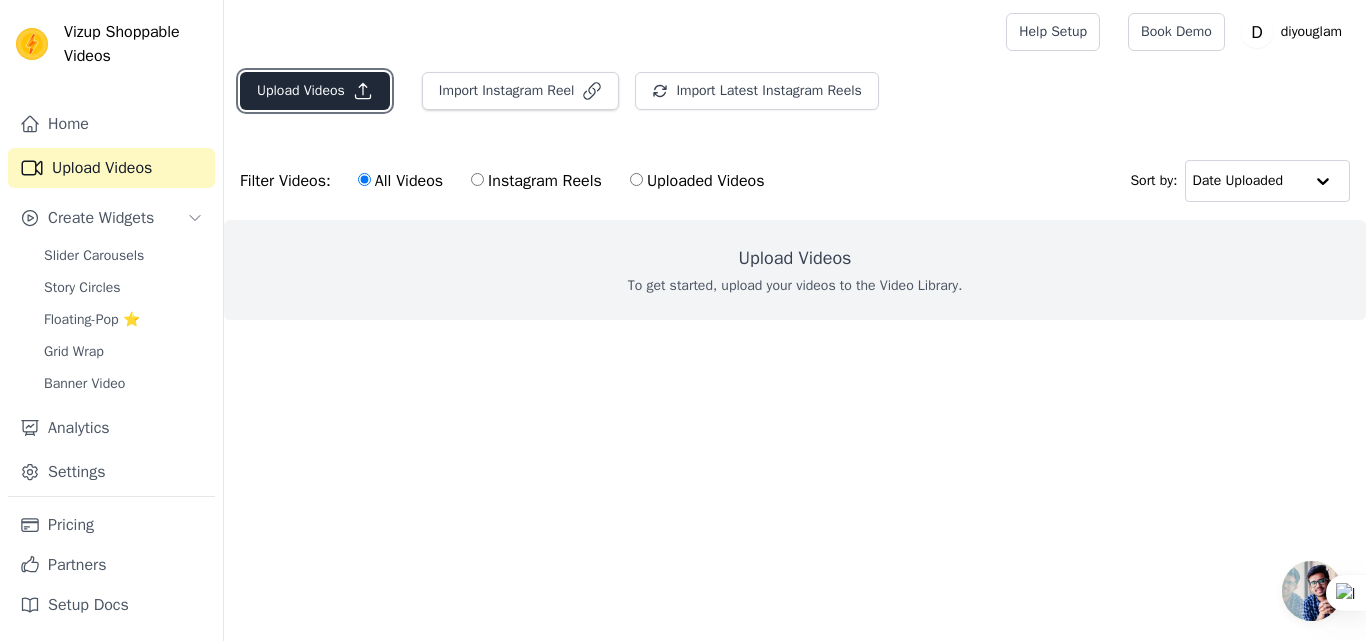 click on "Upload Videos" at bounding box center [315, 91] 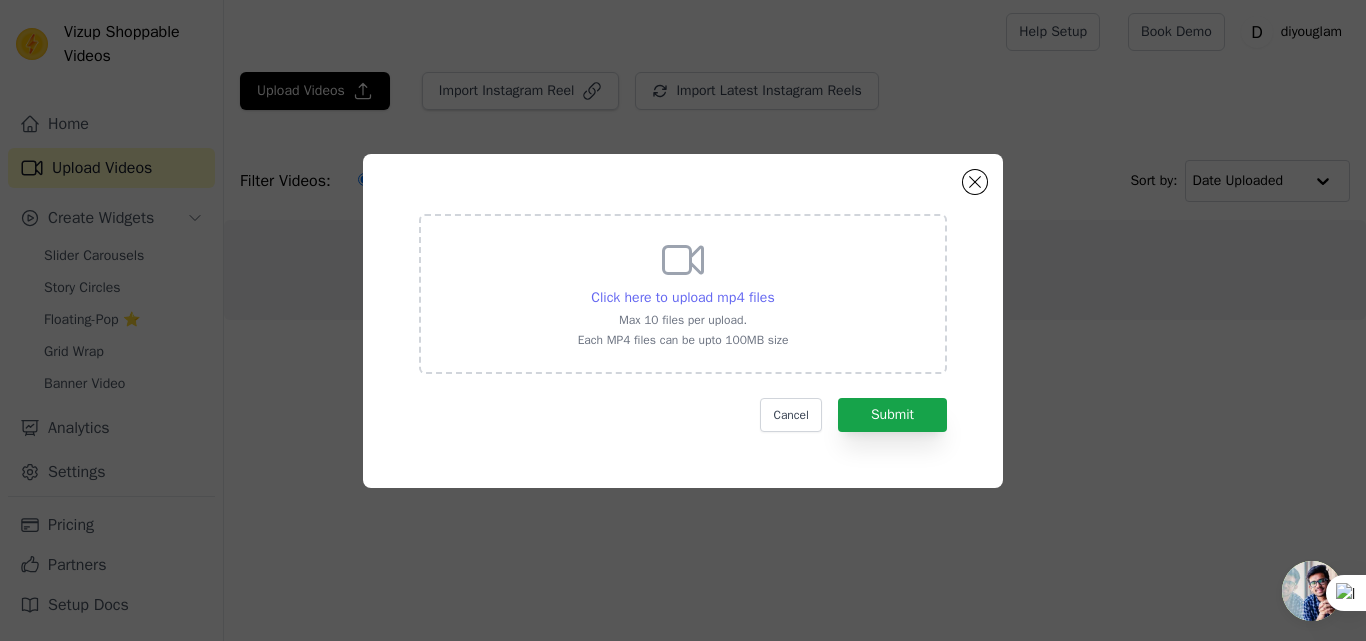 click on "Click here to upload mp4 files" at bounding box center [682, 297] 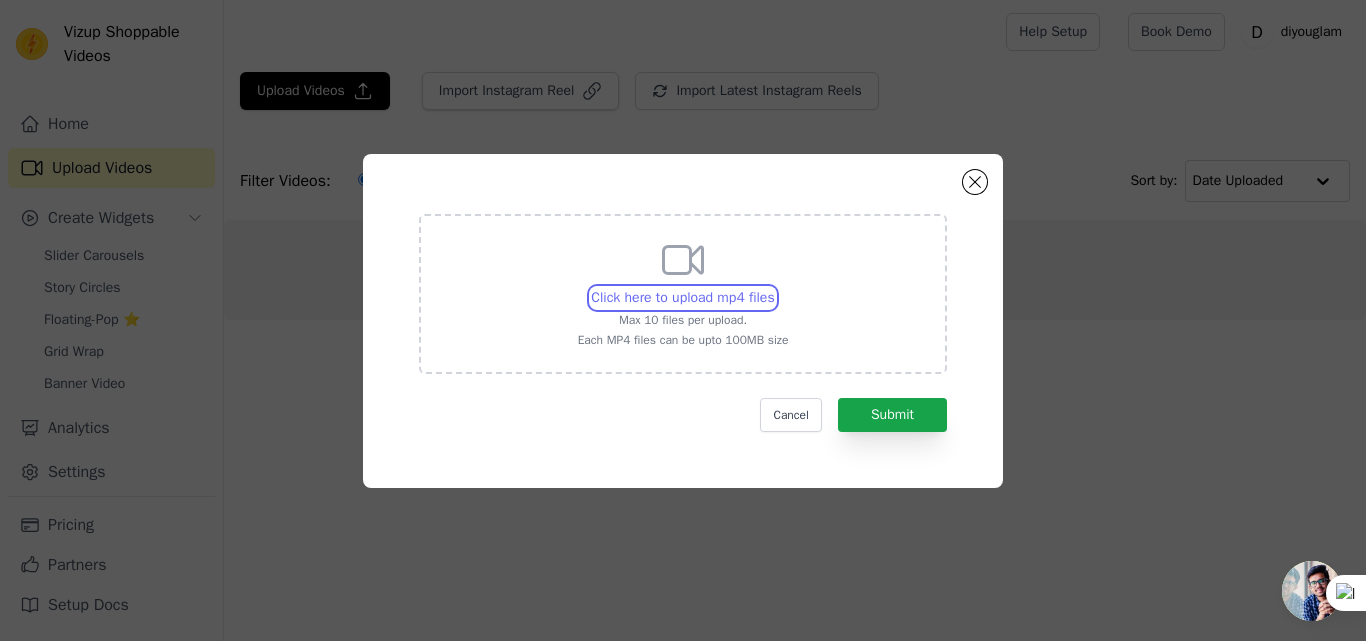 click on "Click here to upload mp4 files     Max 10 files per upload.   Each MP4 files can be upto 100MB size" at bounding box center [774, 287] 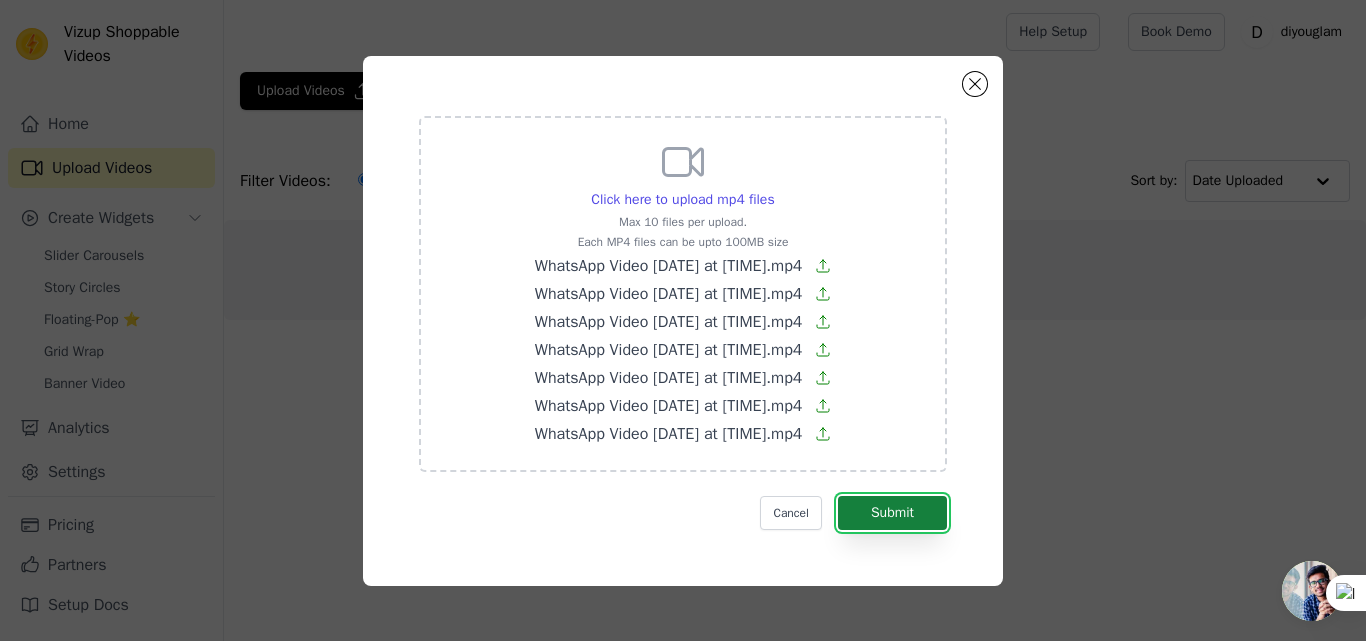 click on "Submit" at bounding box center (892, 513) 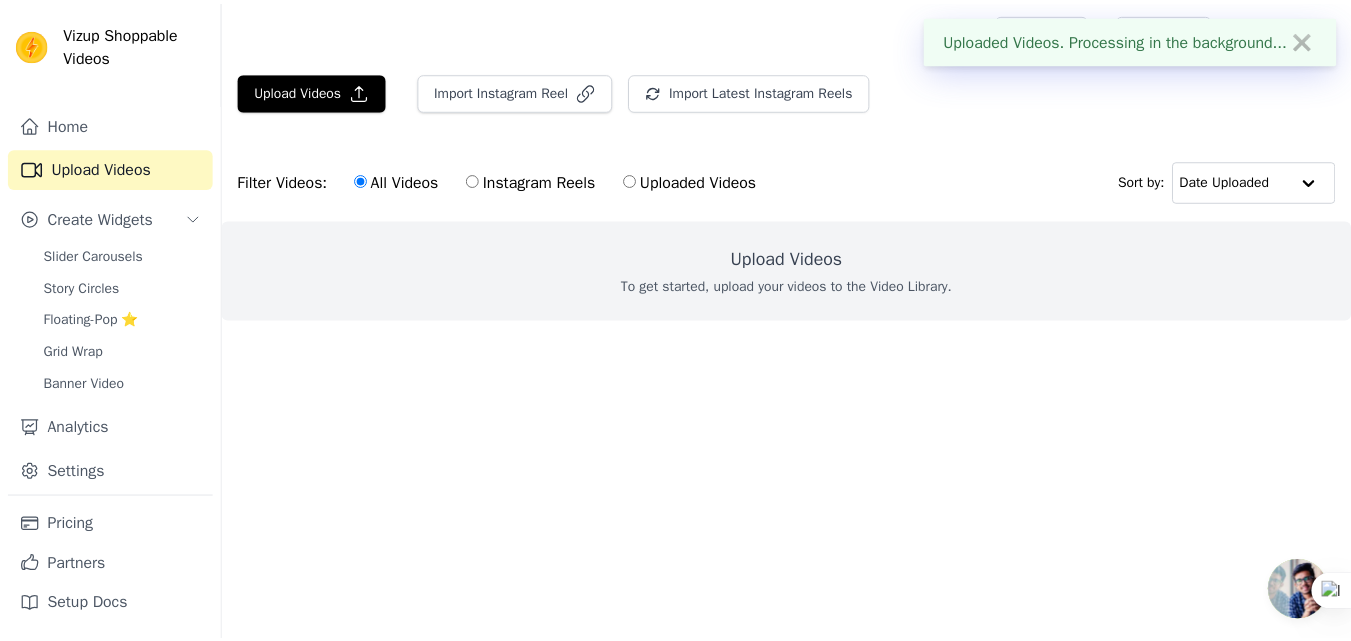 scroll, scrollTop: 0, scrollLeft: 0, axis: both 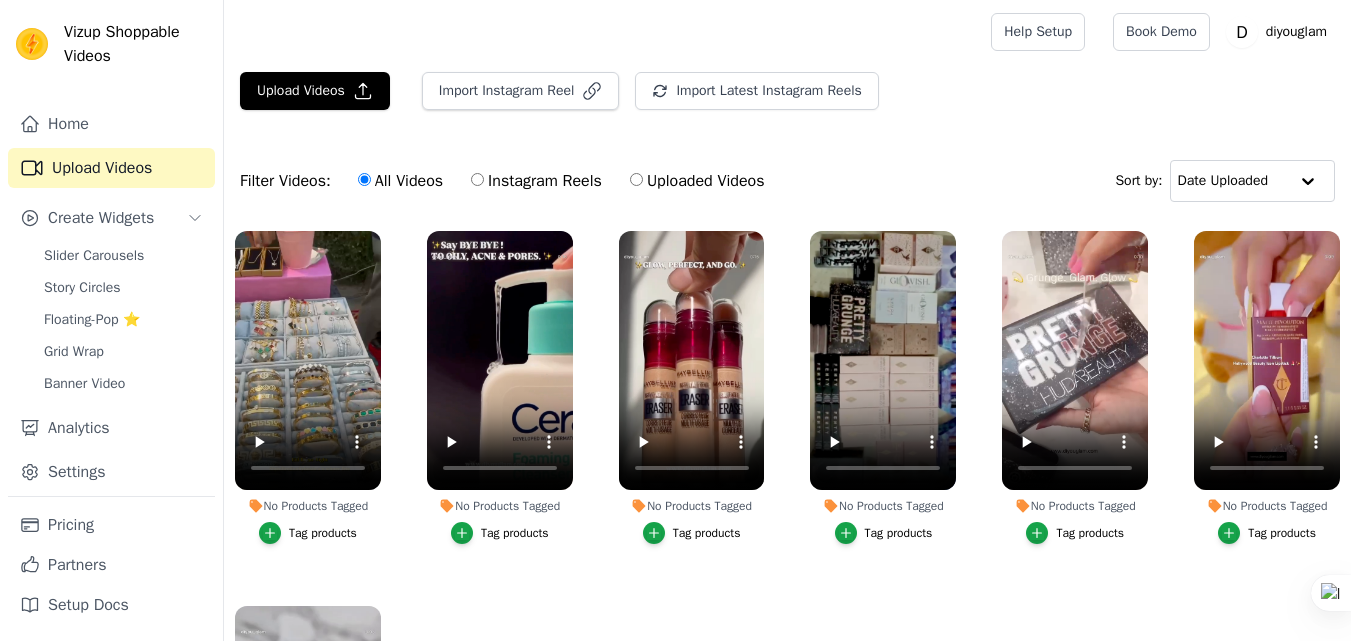 click on "Tag products" at bounding box center (515, 533) 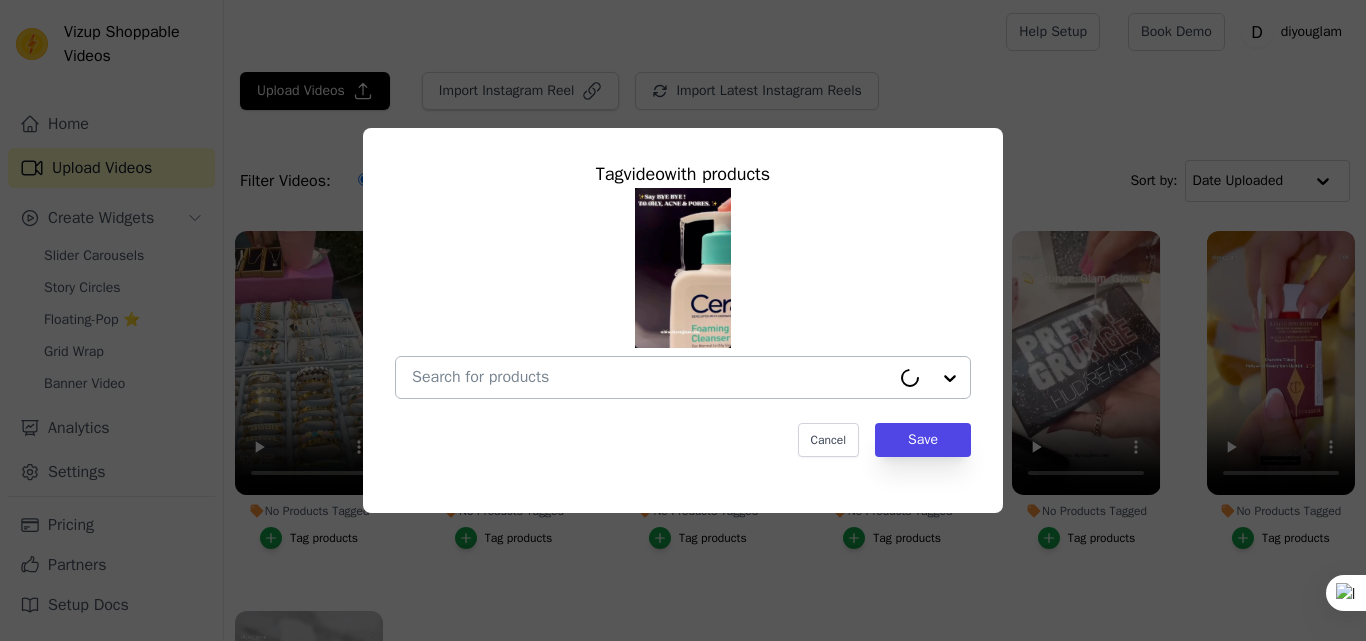 click at bounding box center [930, 377] 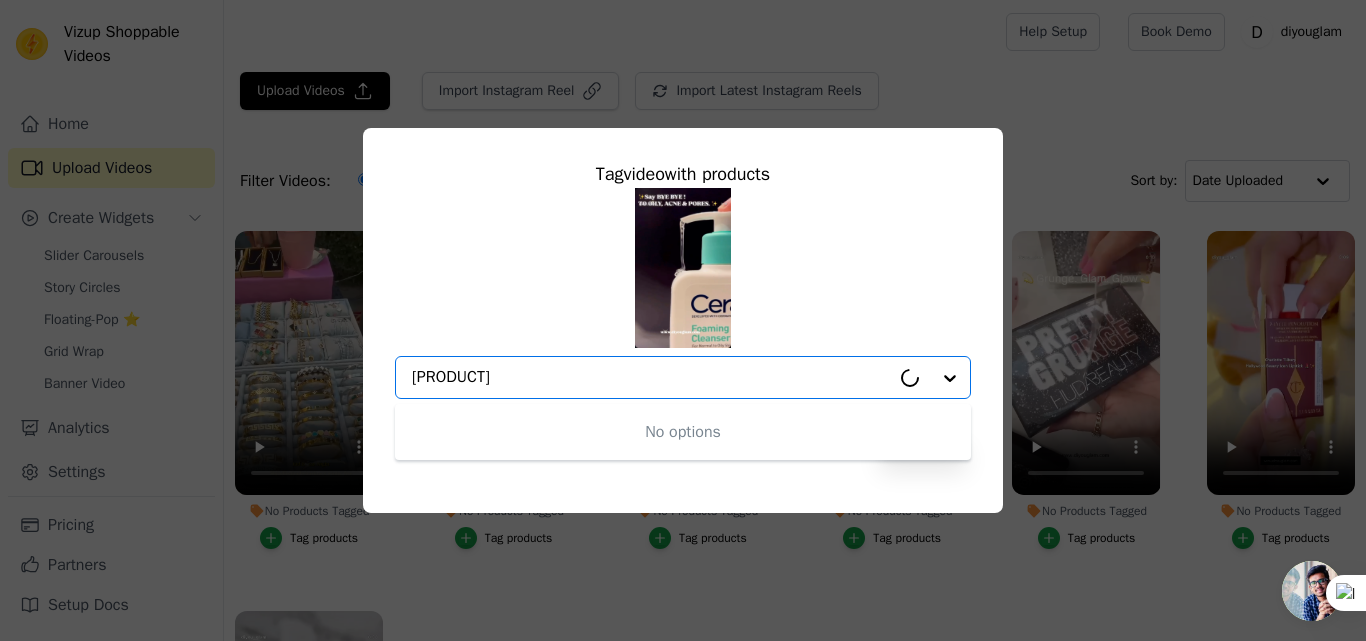 type on "[PRODUCT]" 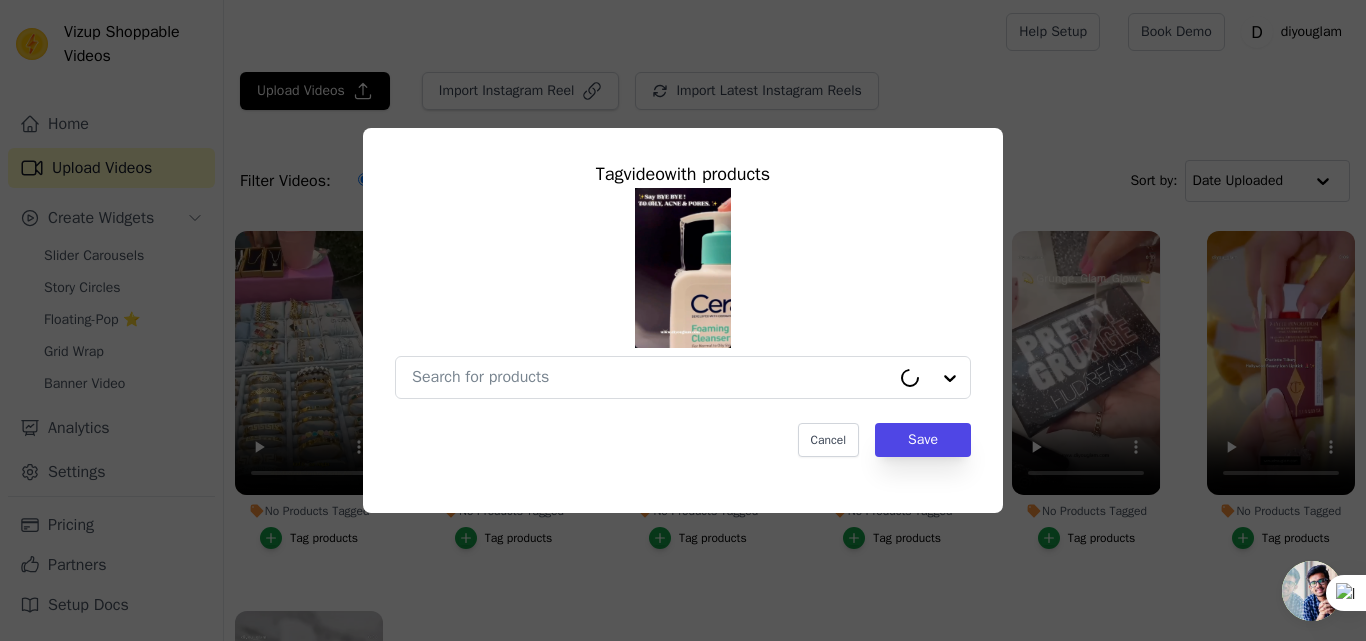 click on "Tag  video  with products                         Cancel   Save" at bounding box center [683, 320] 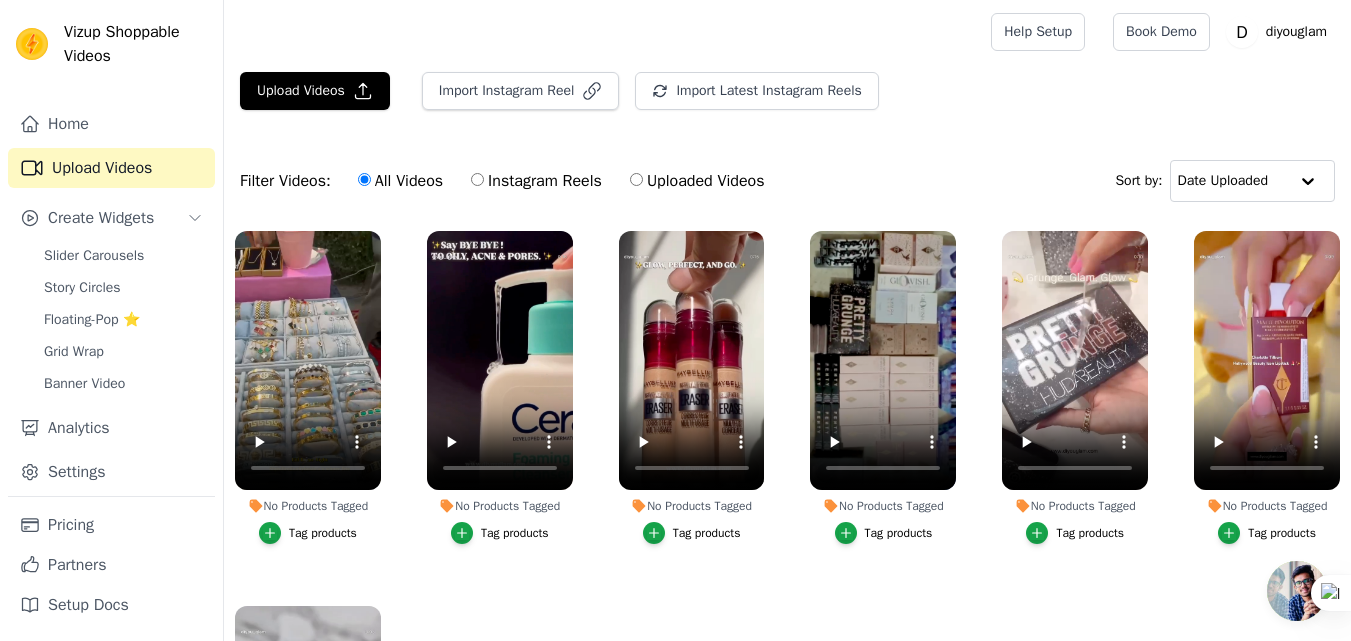 click on "Tag products" at bounding box center [515, 533] 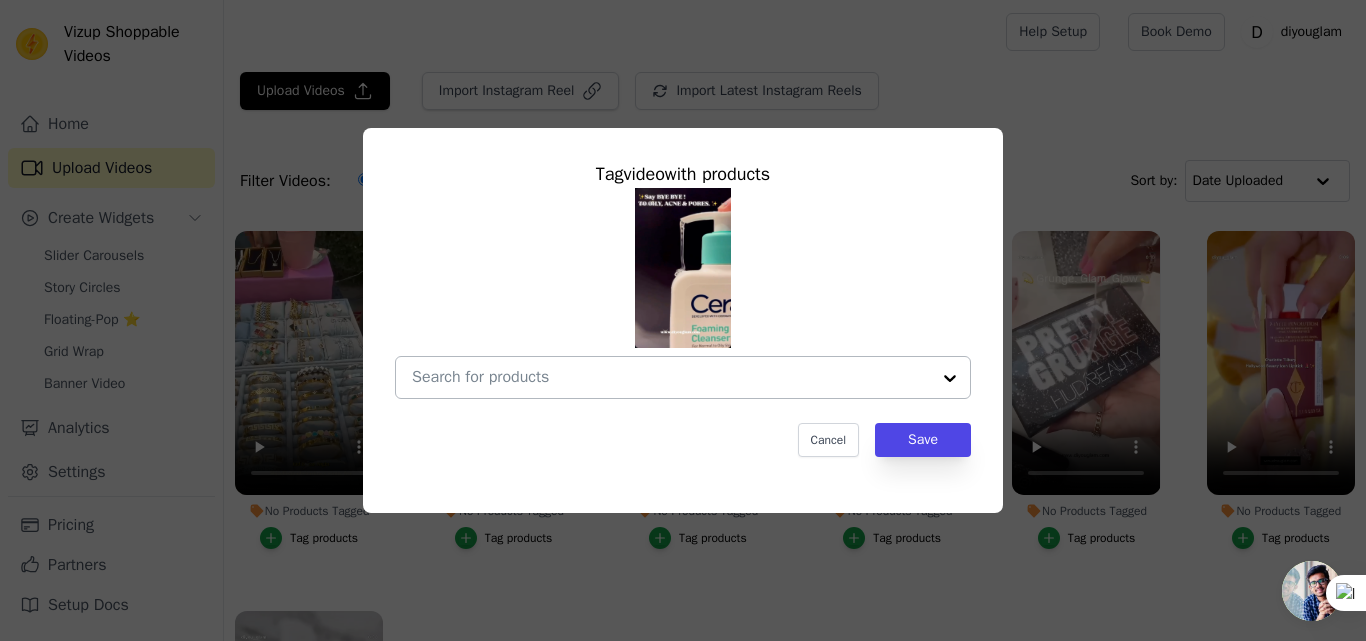 click at bounding box center [671, 377] 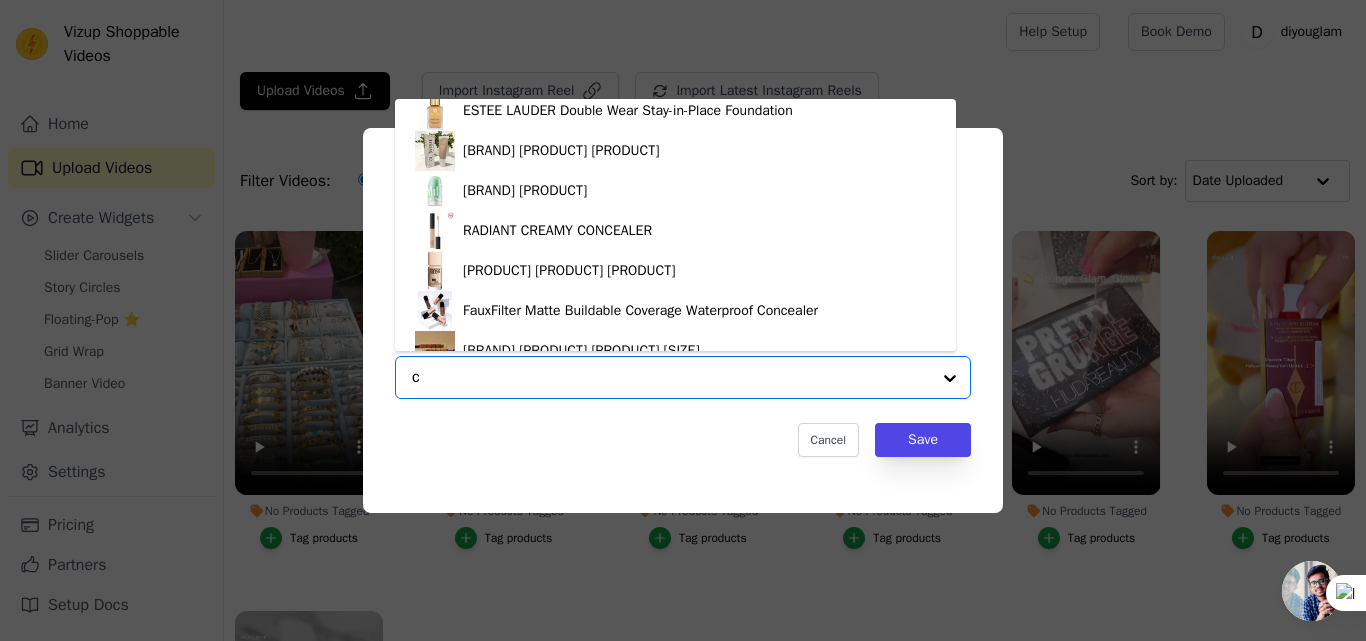 scroll, scrollTop: 0, scrollLeft: 0, axis: both 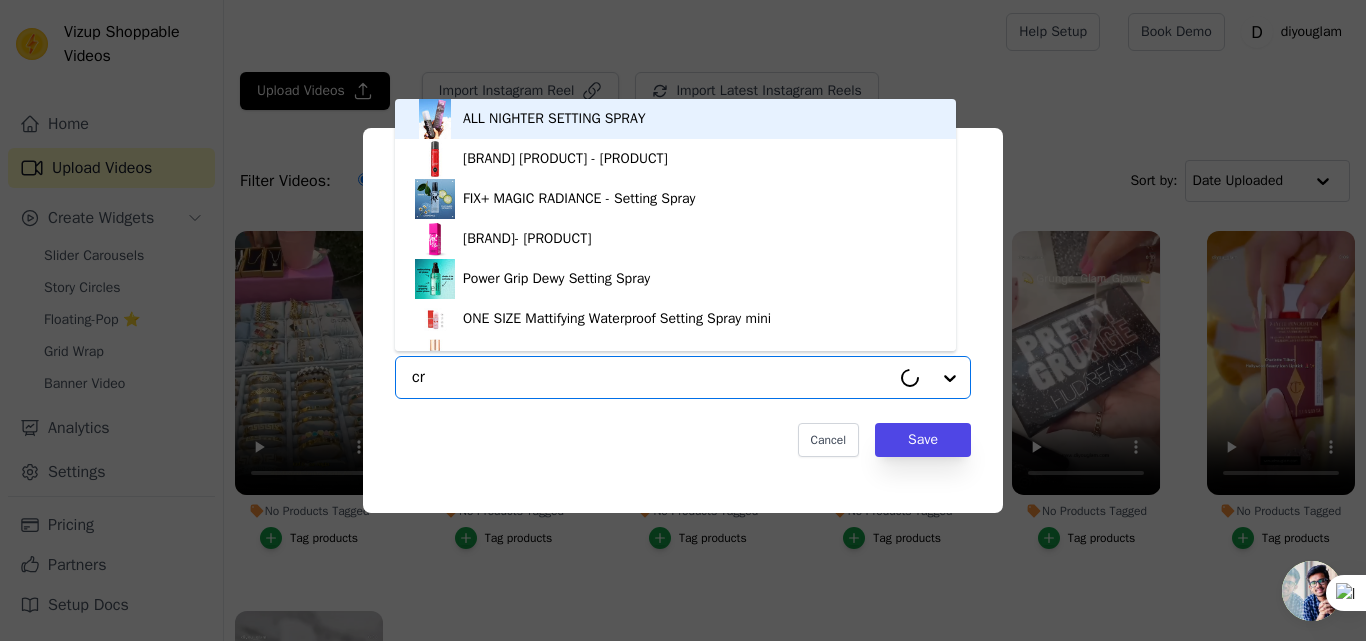 type on "[PRODUCT]" 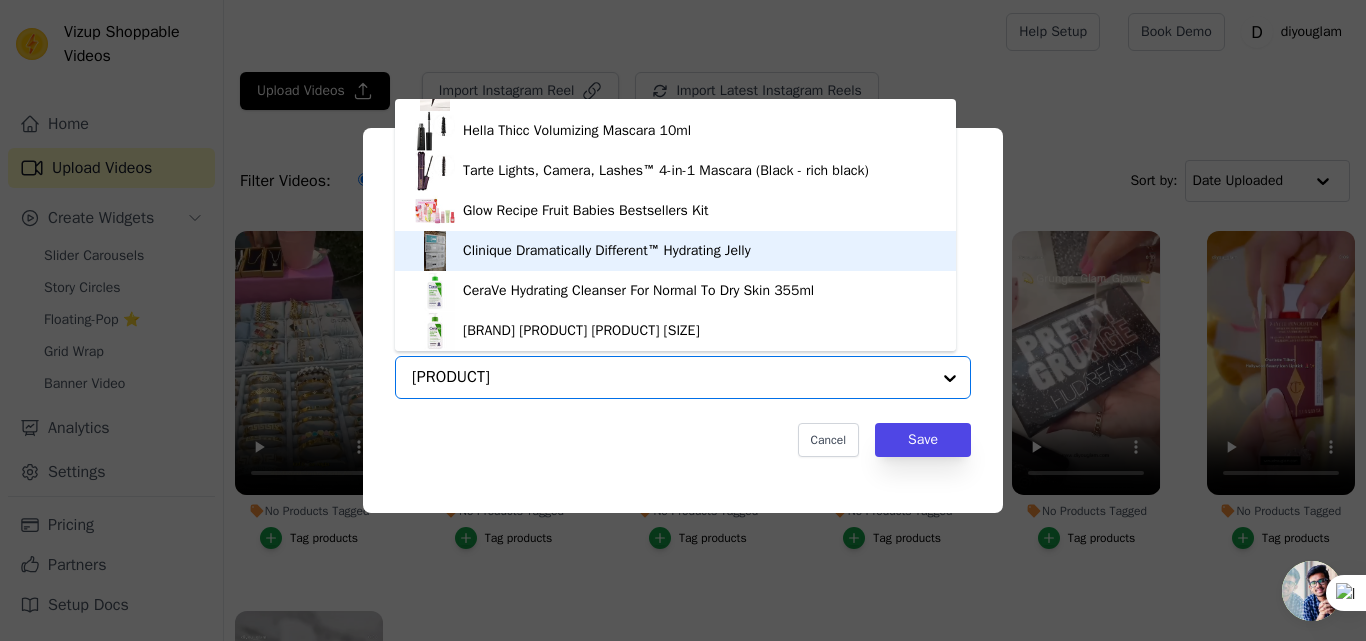 scroll, scrollTop: 1328, scrollLeft: 0, axis: vertical 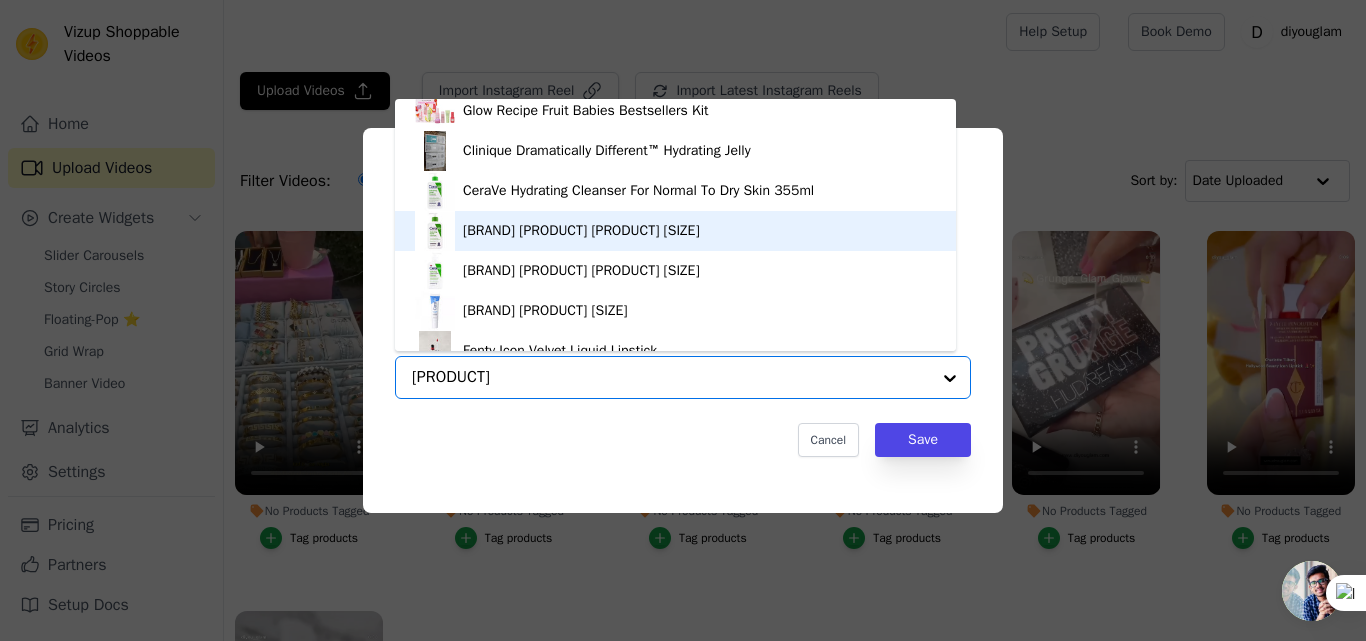 click on "[BRAND] [PRODUCT] [PRODUCT] [SIZE]" at bounding box center [581, 231] 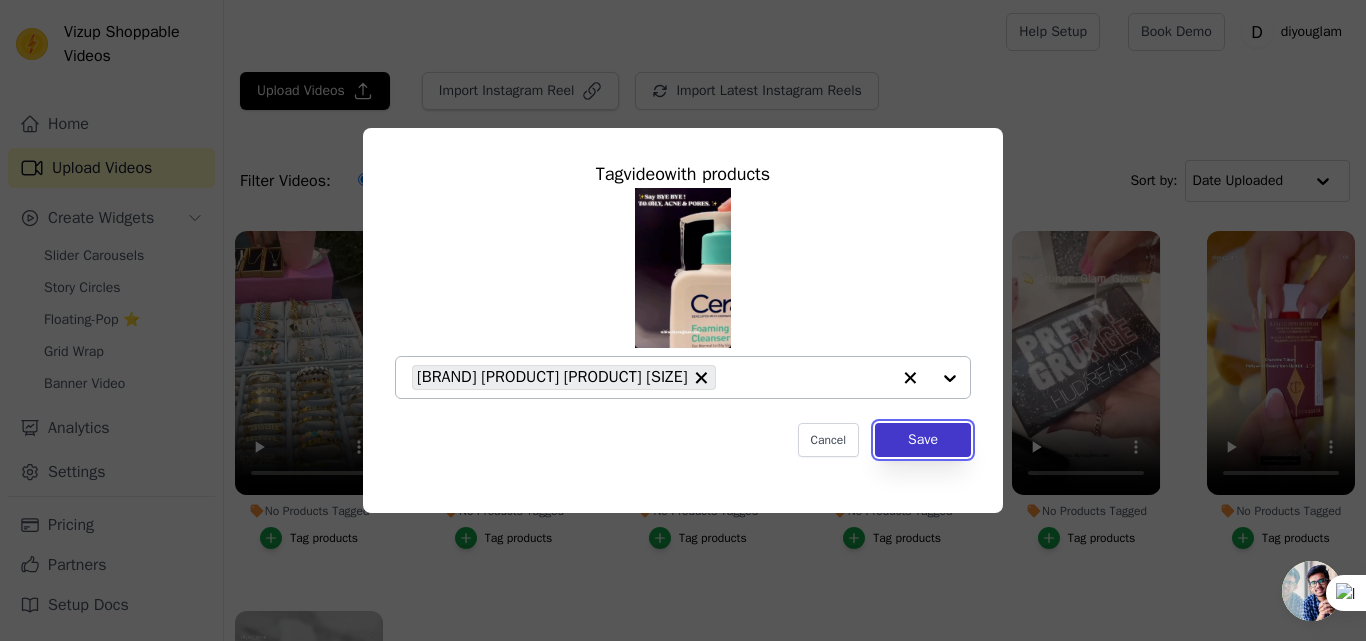click on "Save" at bounding box center [923, 440] 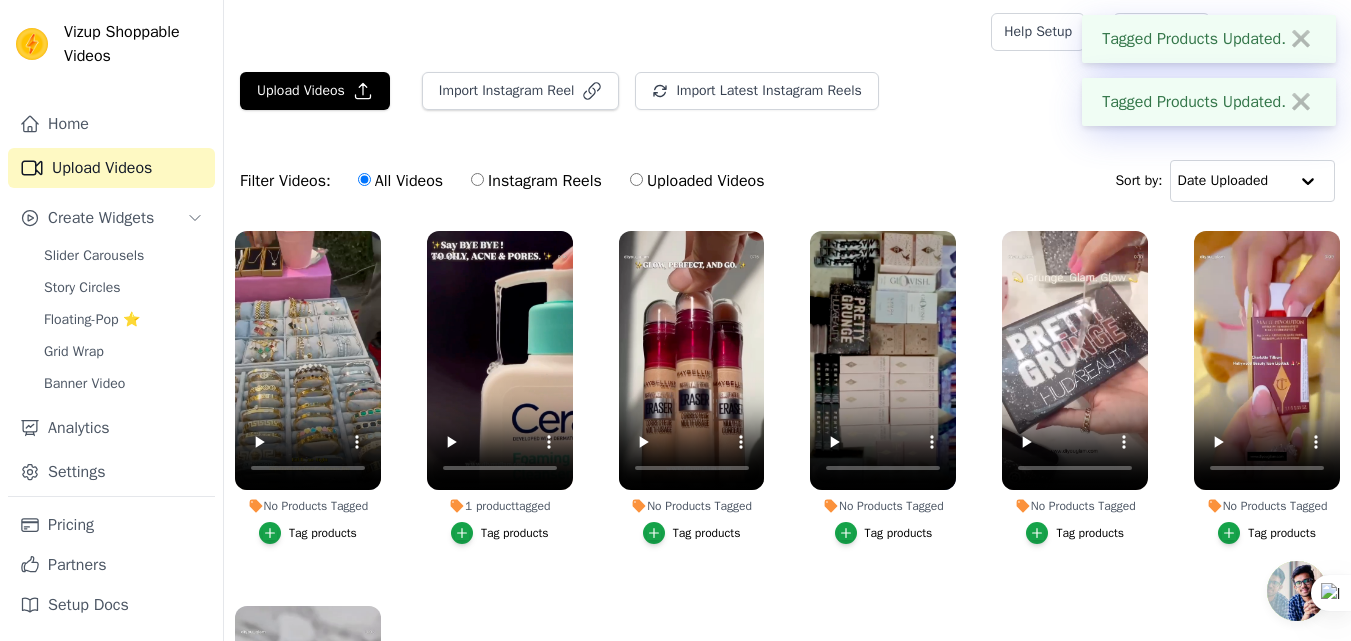 click on "No Products Tagged       Tag products           1   product  tagged       Tag products
No Products Tagged       Tag products
No Products Tagged       Tag products
No Products Tagged       Tag products
No Products Tagged       Tag products
No Products Tagged       Tag products" at bounding box center (787, 508) 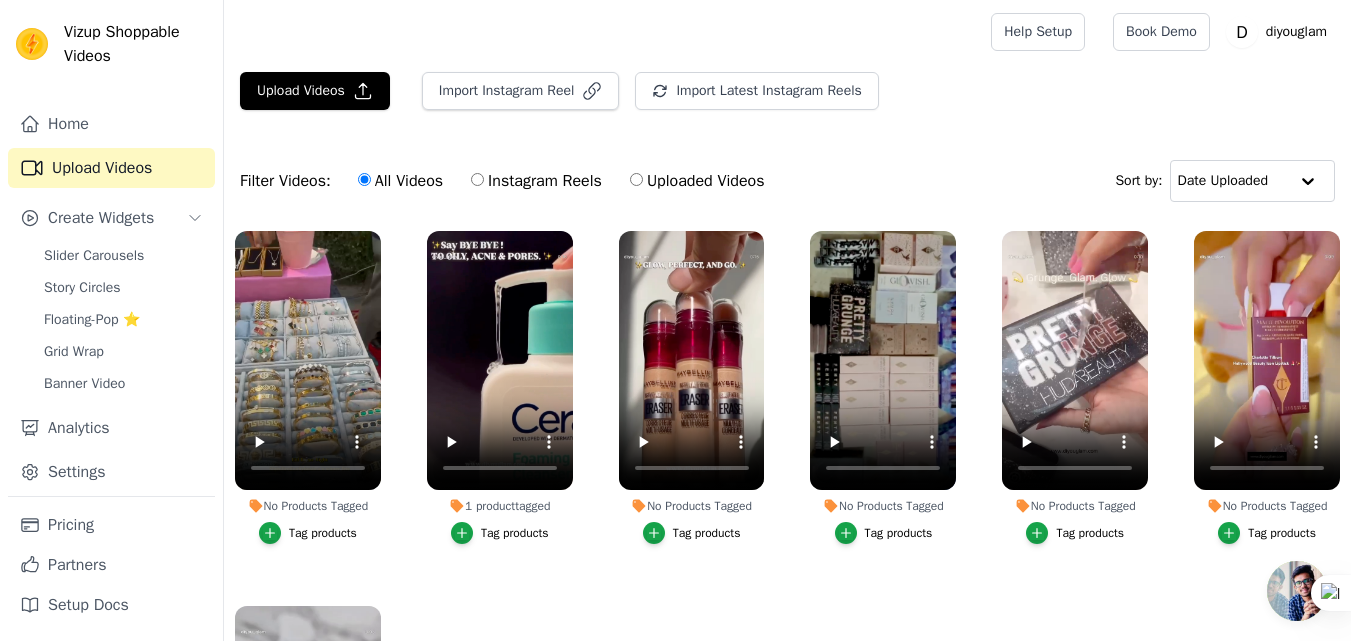 click on "Tag products" at bounding box center (323, 533) 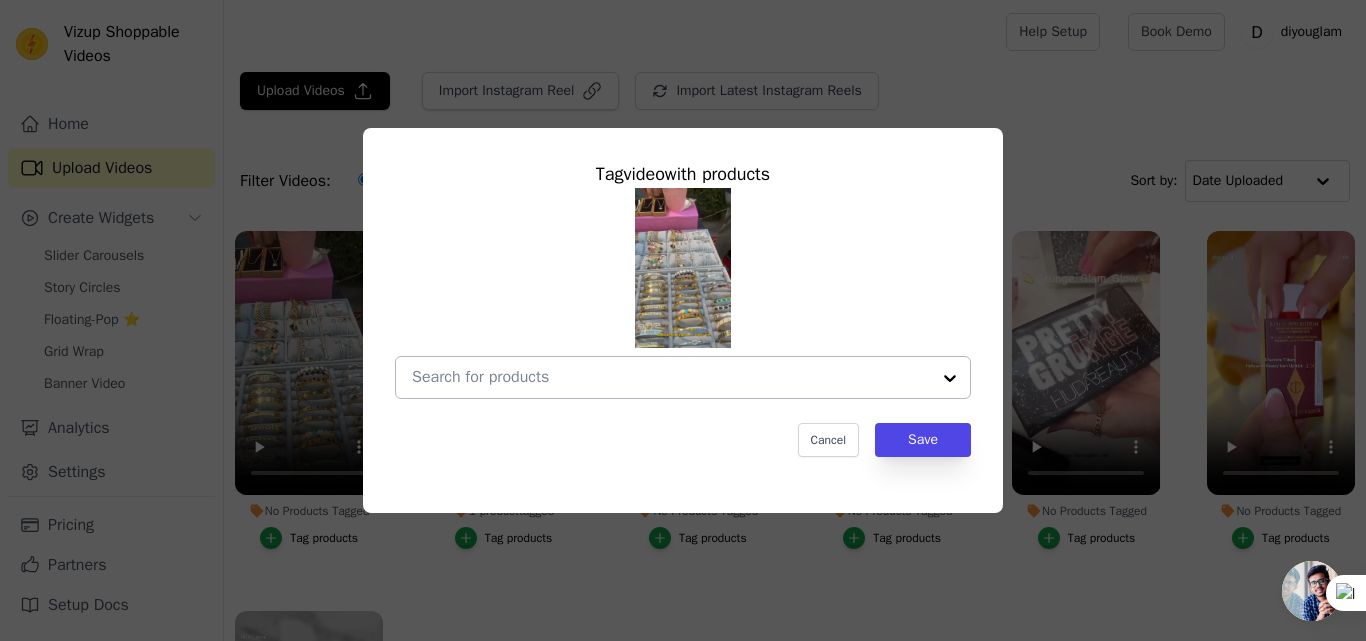click at bounding box center [950, 377] 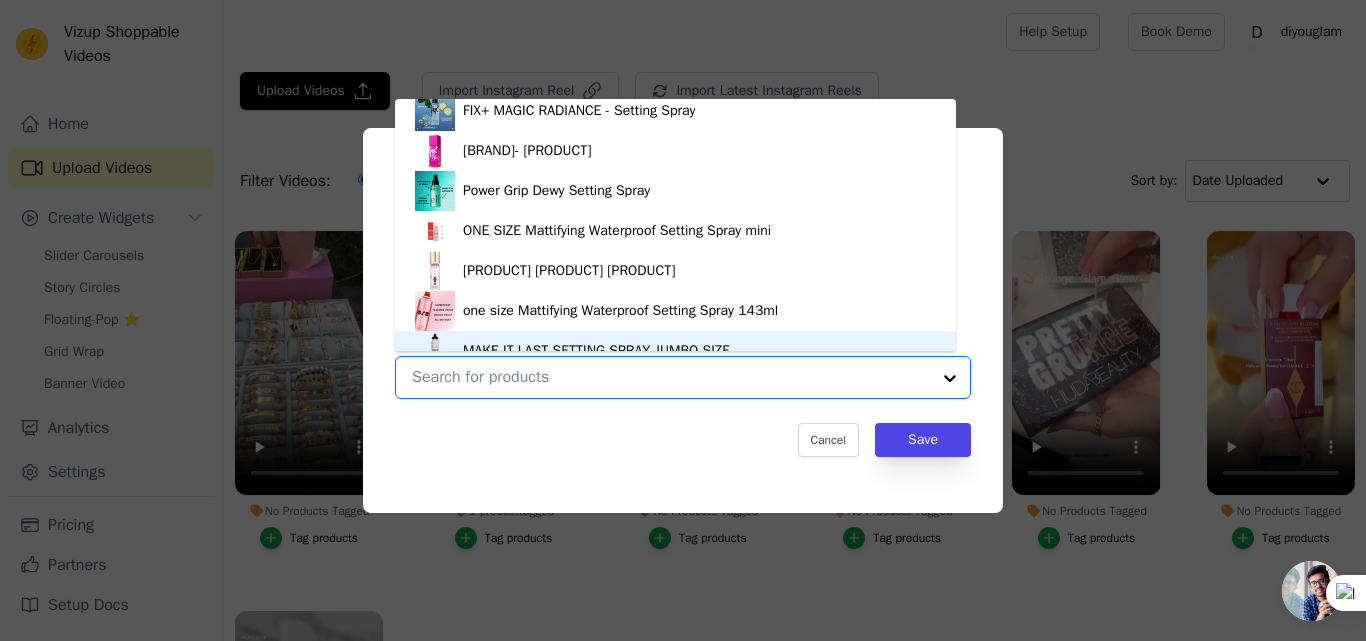 scroll, scrollTop: 108, scrollLeft: 0, axis: vertical 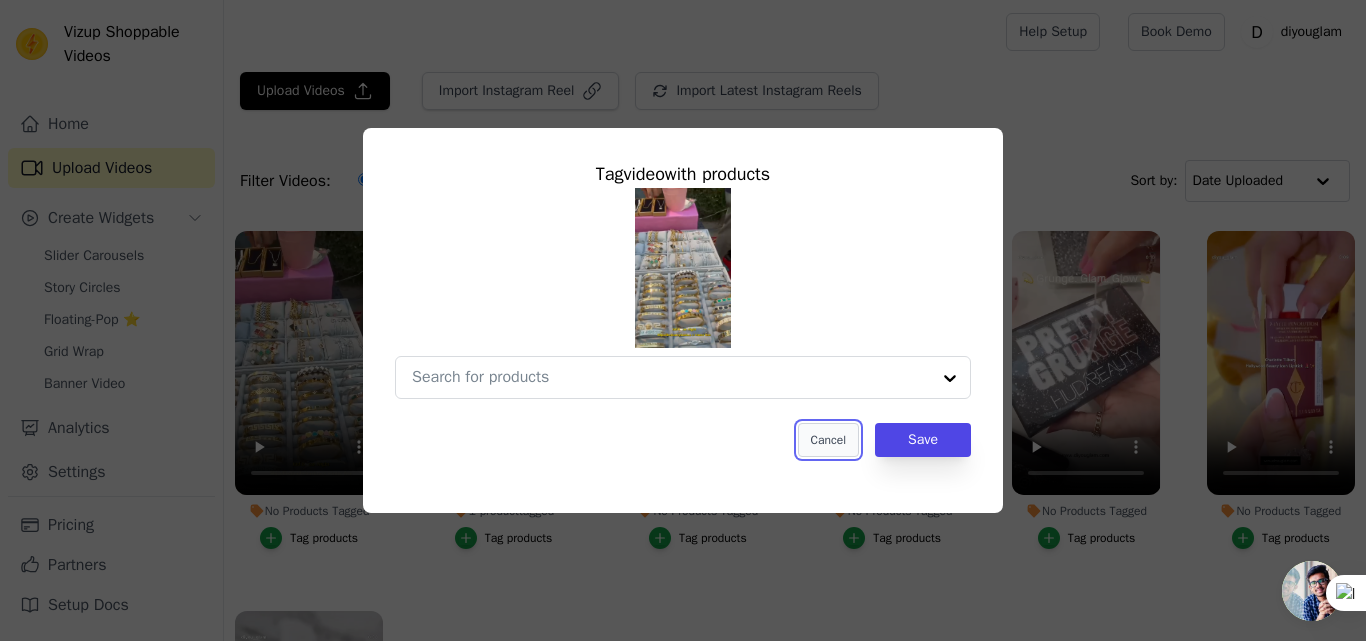 click on "Cancel" at bounding box center (828, 440) 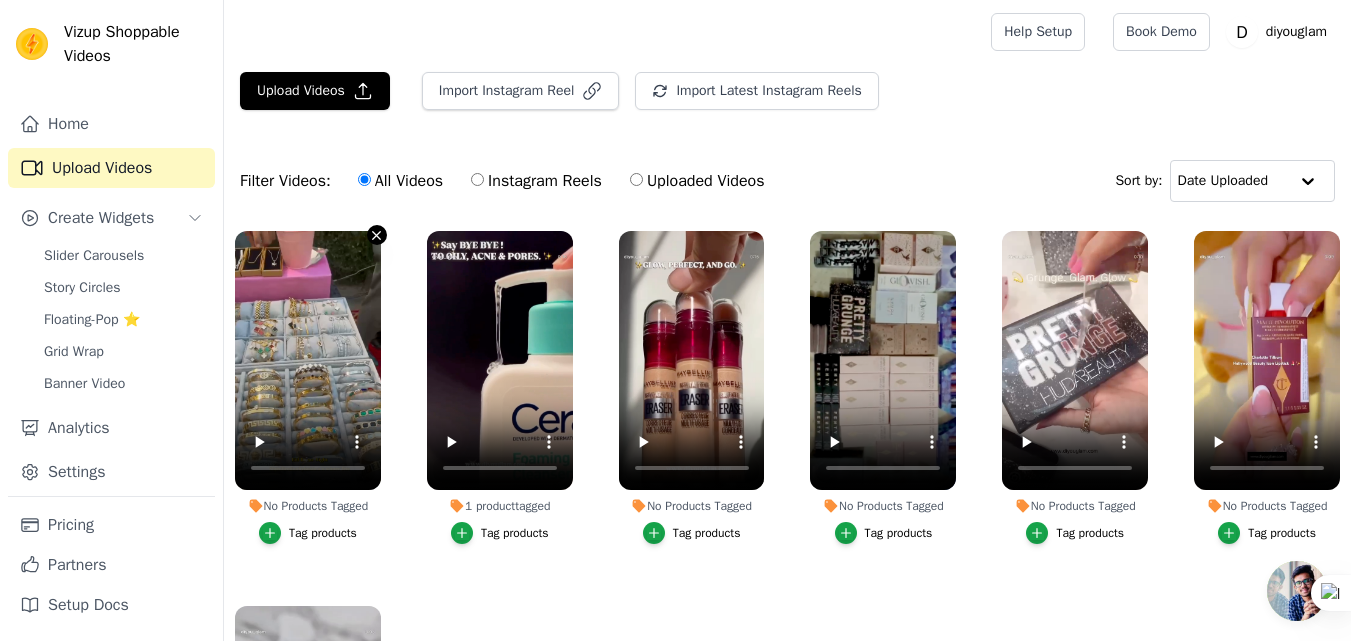 click 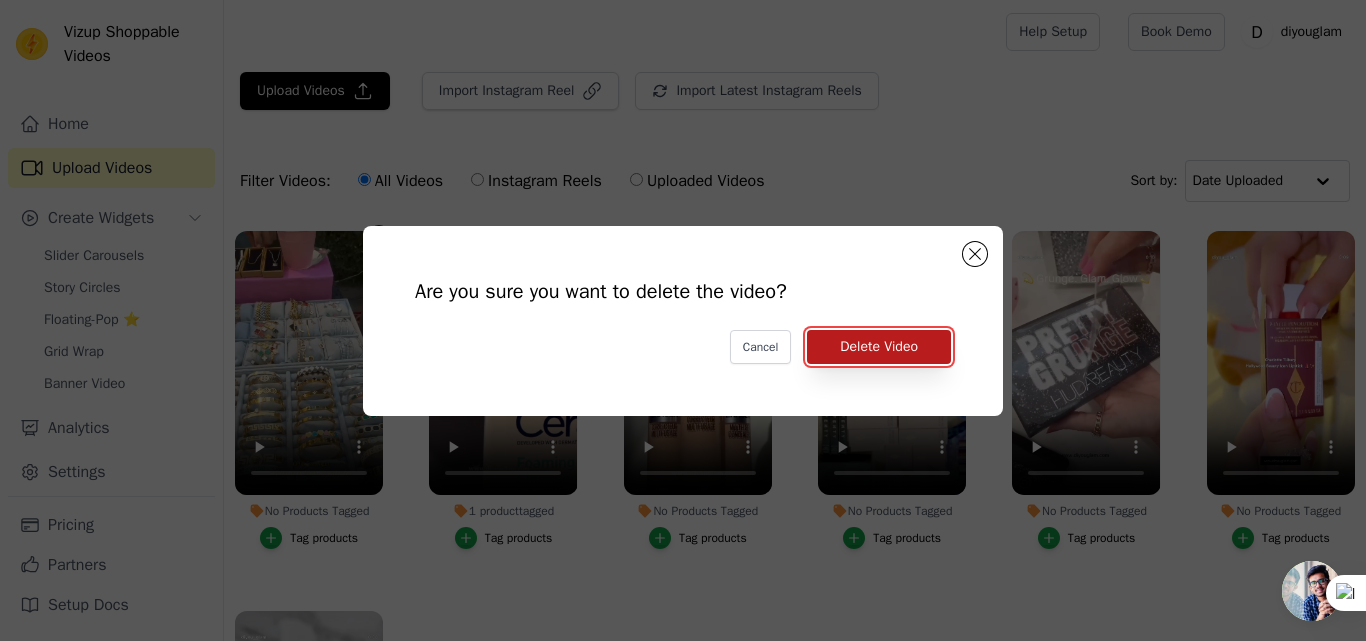 click on "Delete Video" at bounding box center (879, 347) 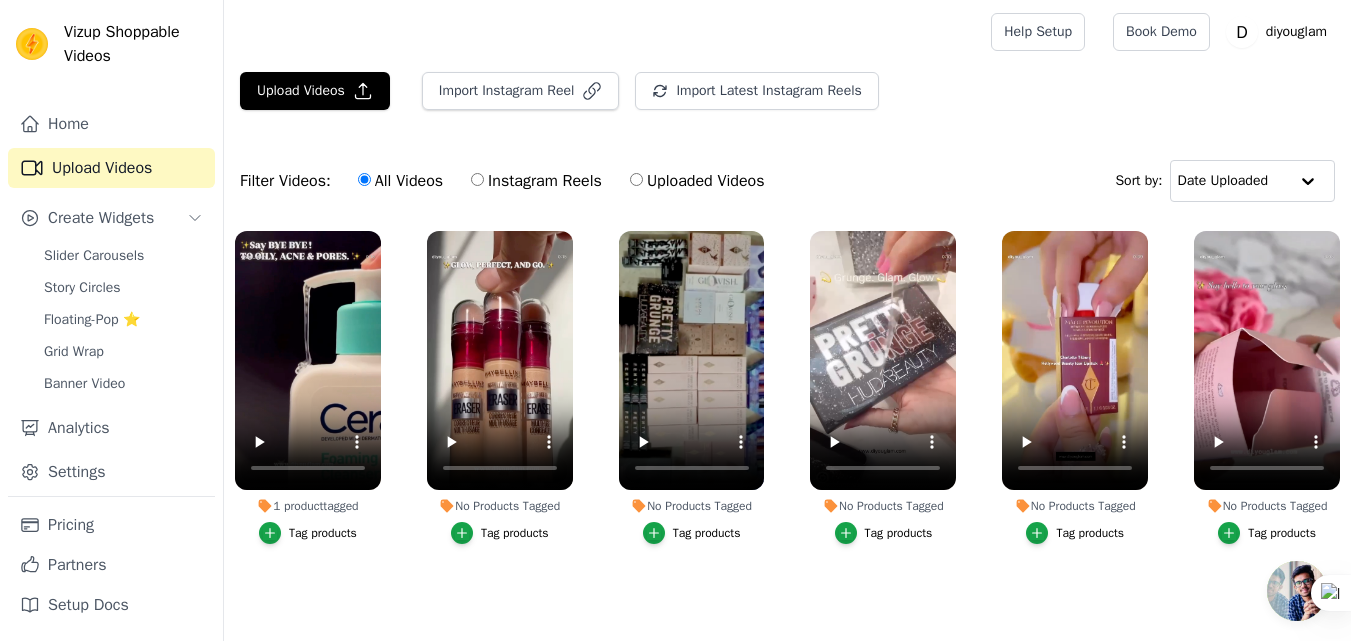 click on "Tag products" at bounding box center (515, 533) 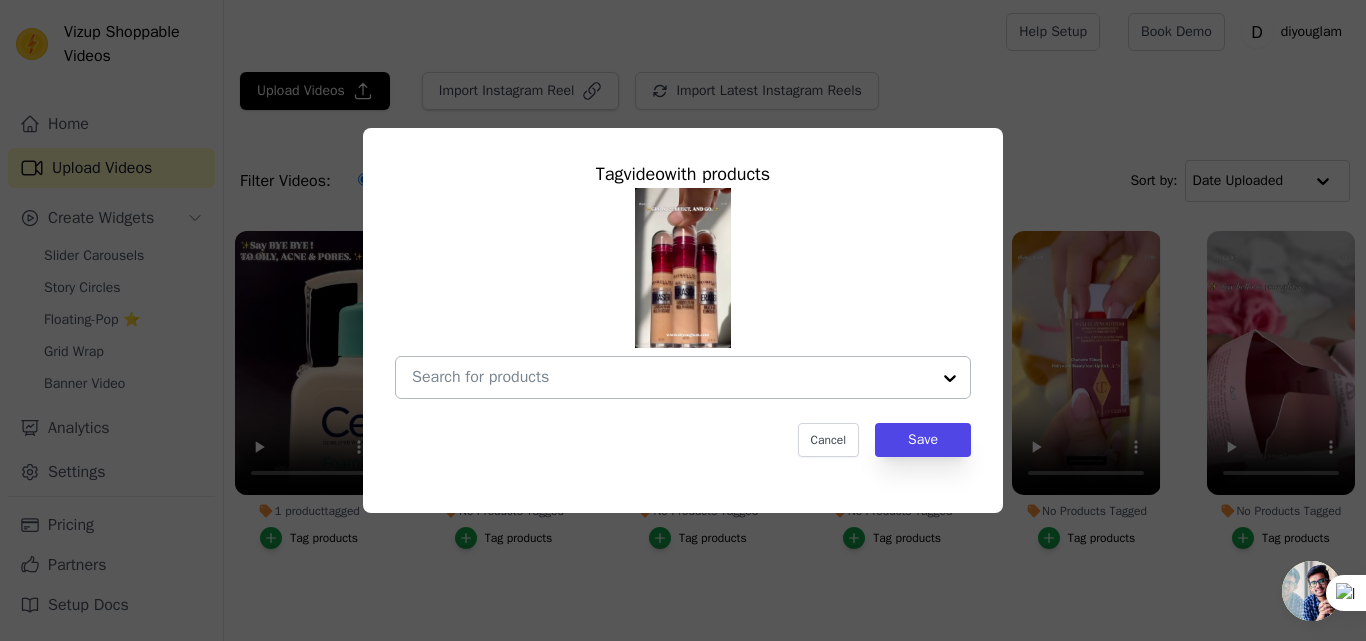 click at bounding box center (950, 377) 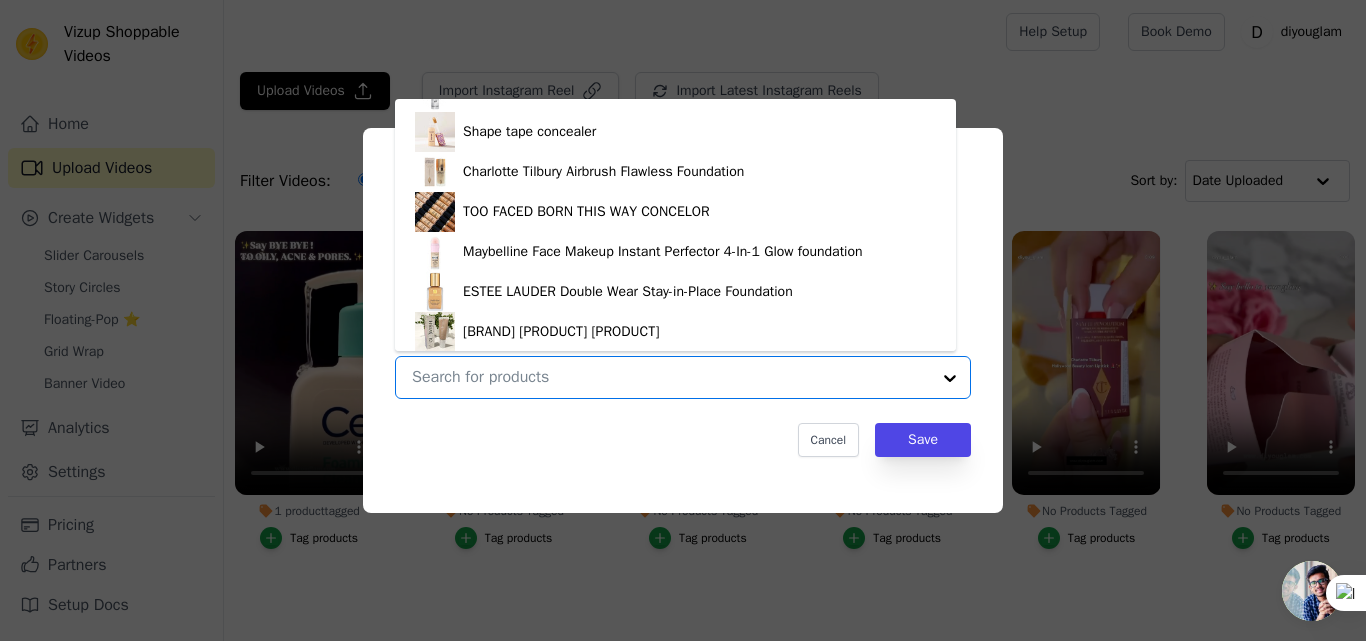 scroll, scrollTop: 328, scrollLeft: 0, axis: vertical 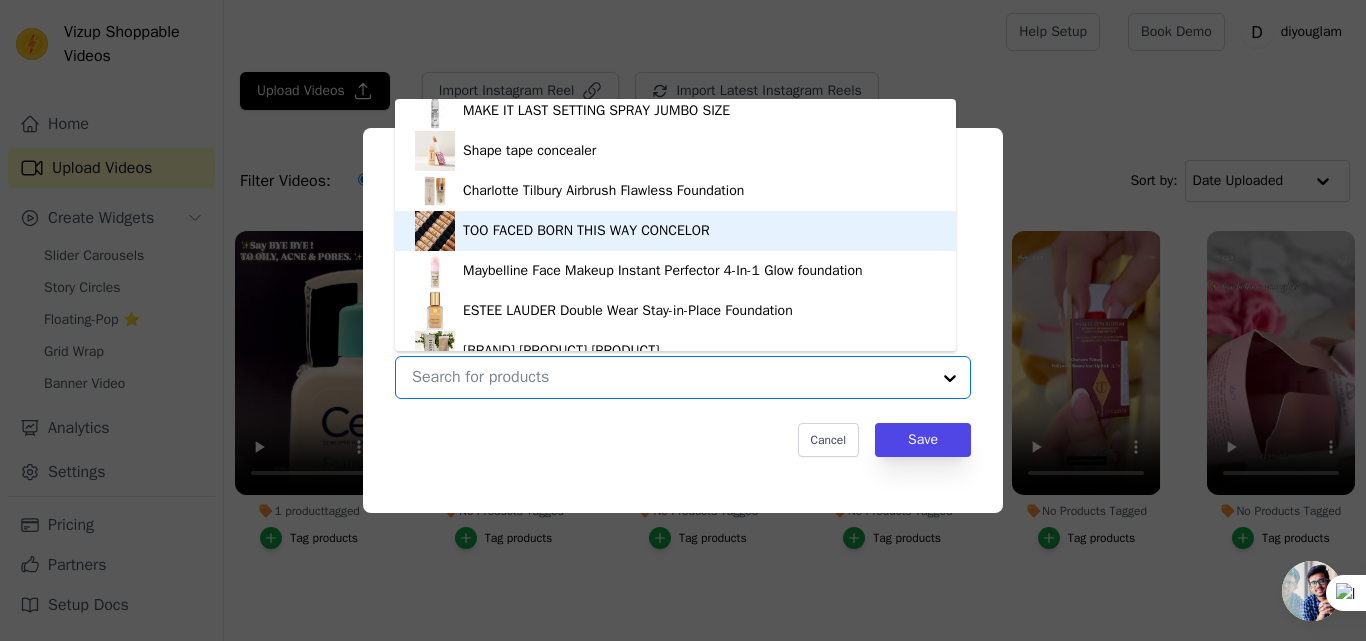 click on "TOO FACED BORN THIS WAY CONCELOR" at bounding box center [675, 231] 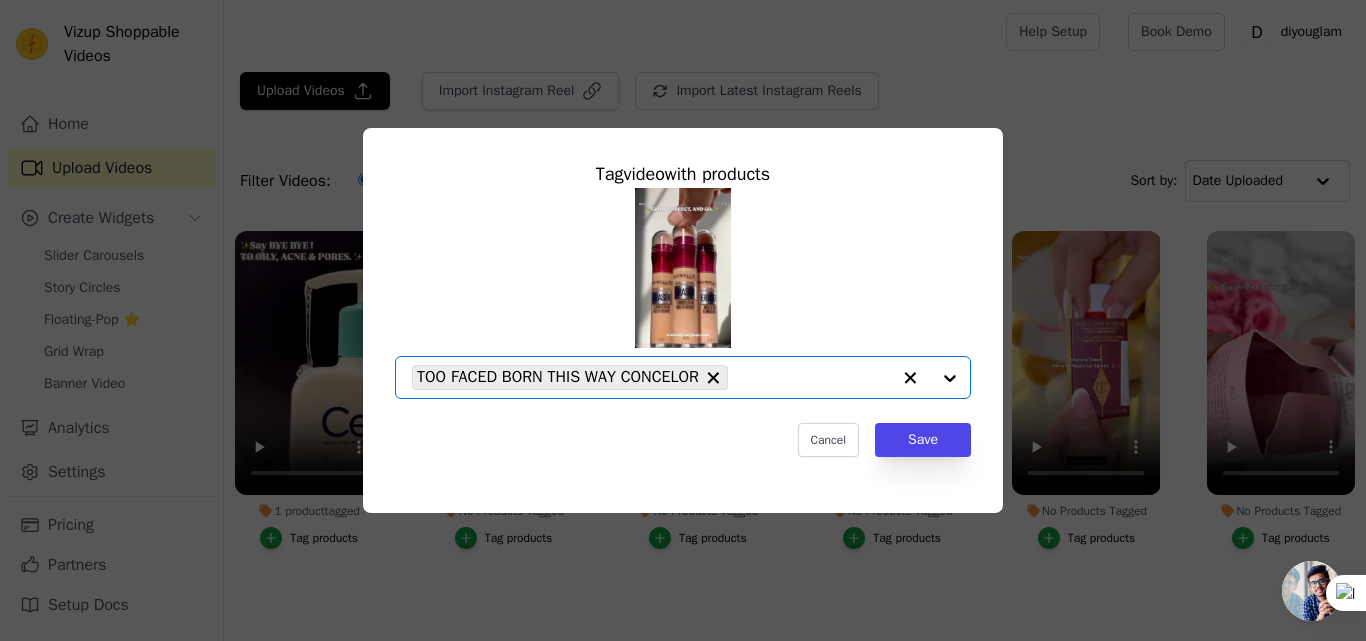 click at bounding box center (930, 377) 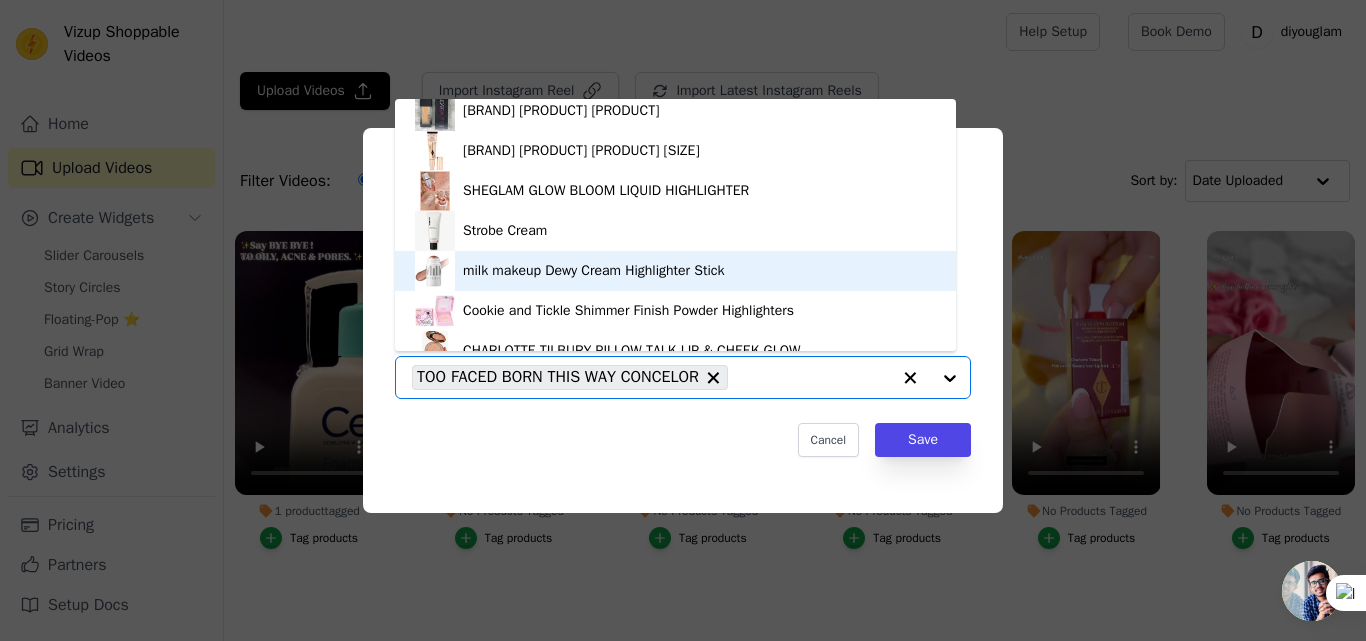 scroll, scrollTop: 988, scrollLeft: 0, axis: vertical 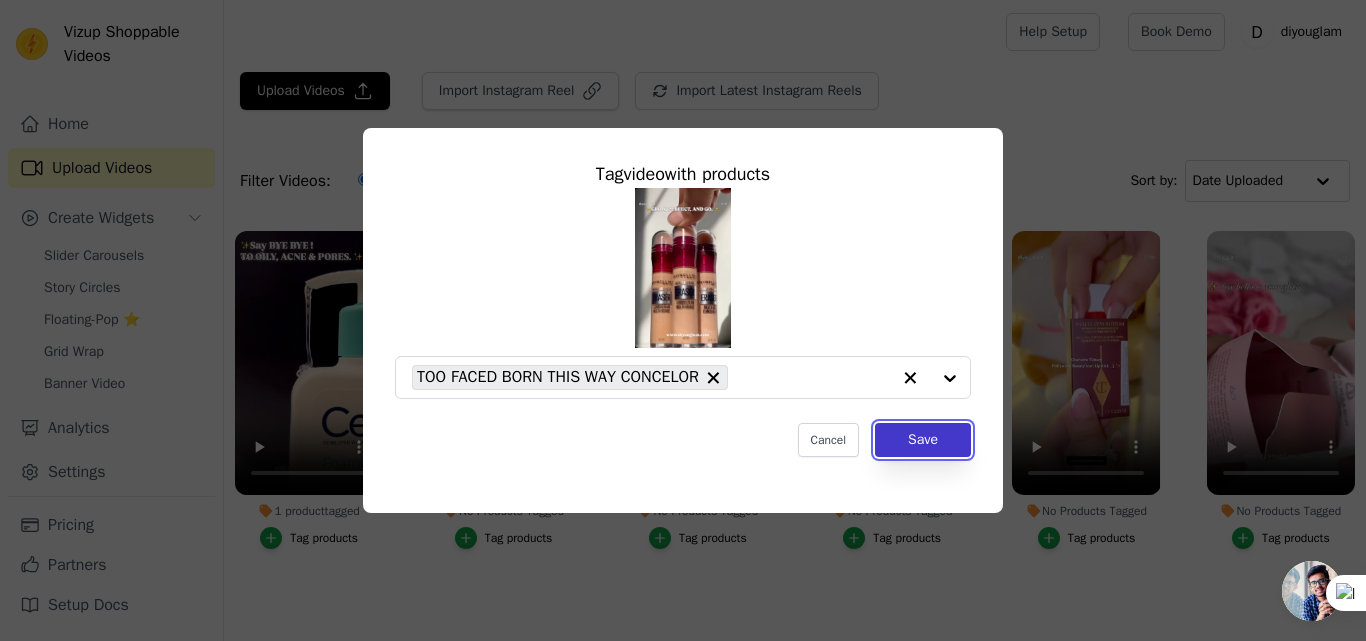 click on "Save" at bounding box center (923, 440) 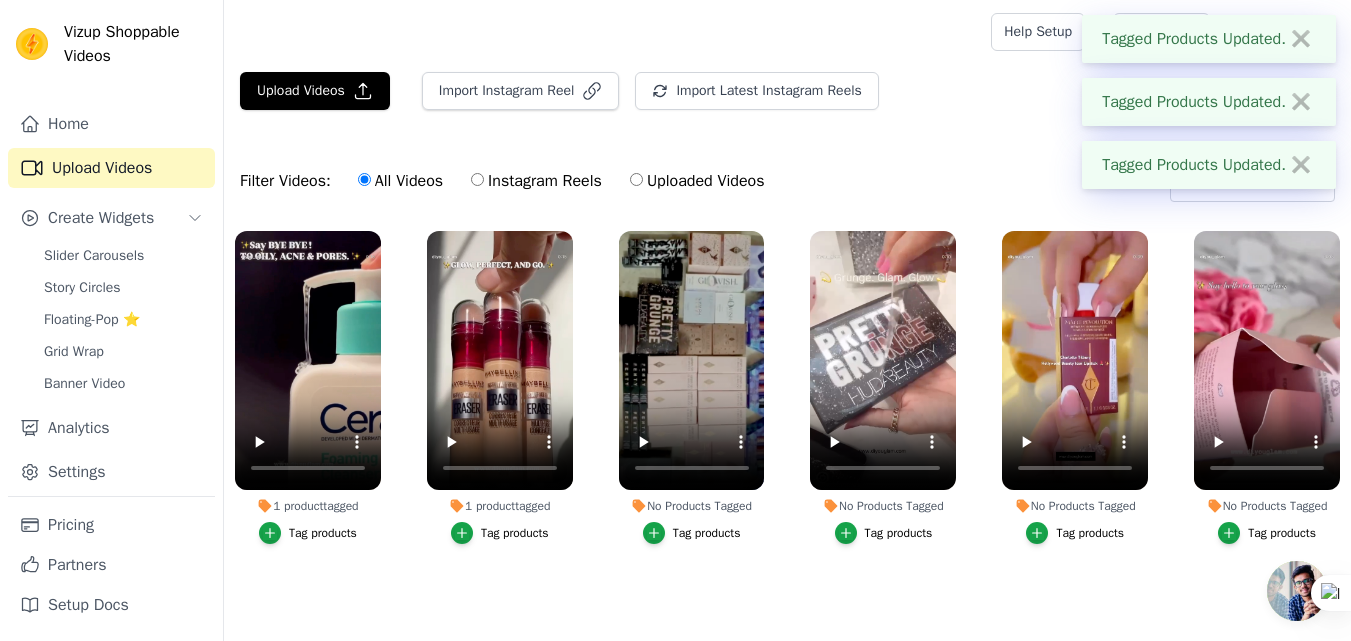 click on "Tag products" at bounding box center [692, 533] 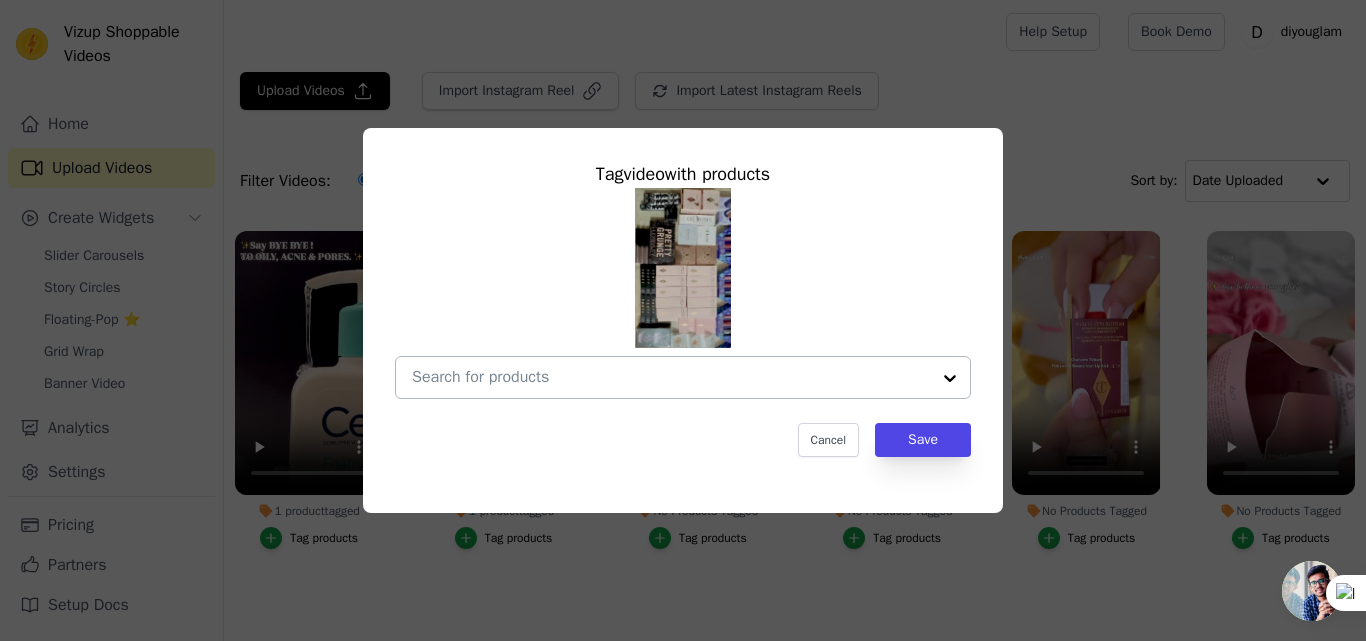 click at bounding box center (950, 377) 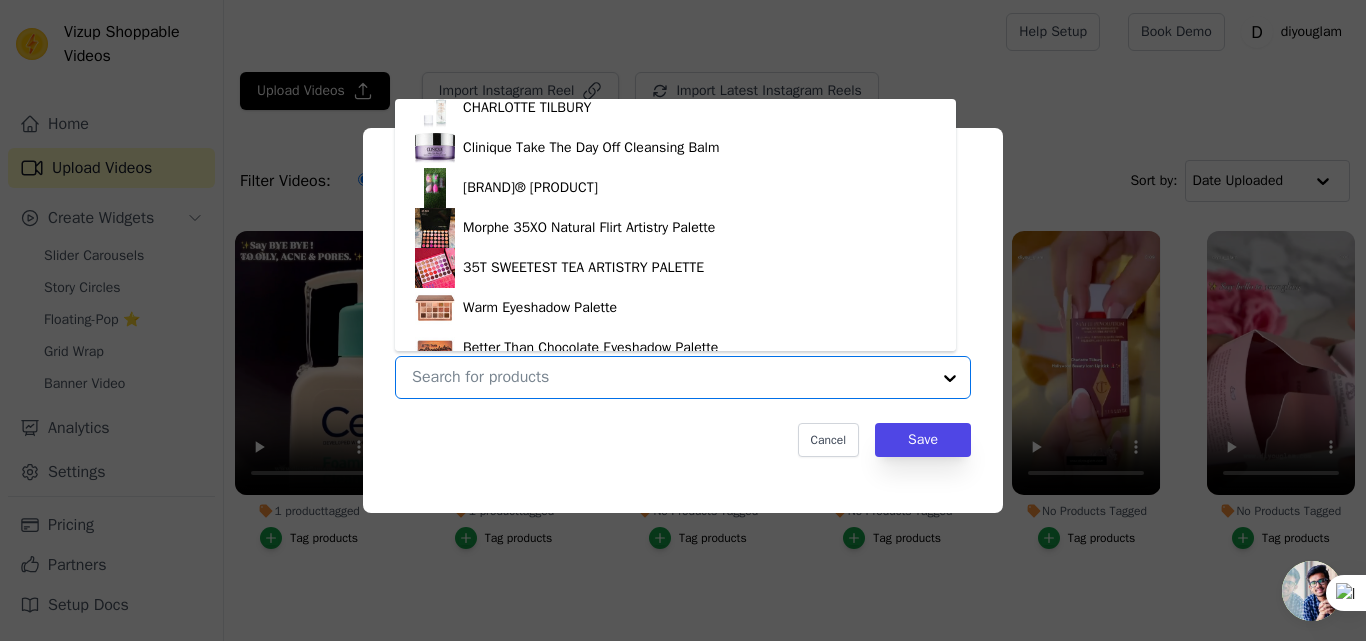 scroll, scrollTop: 1428, scrollLeft: 0, axis: vertical 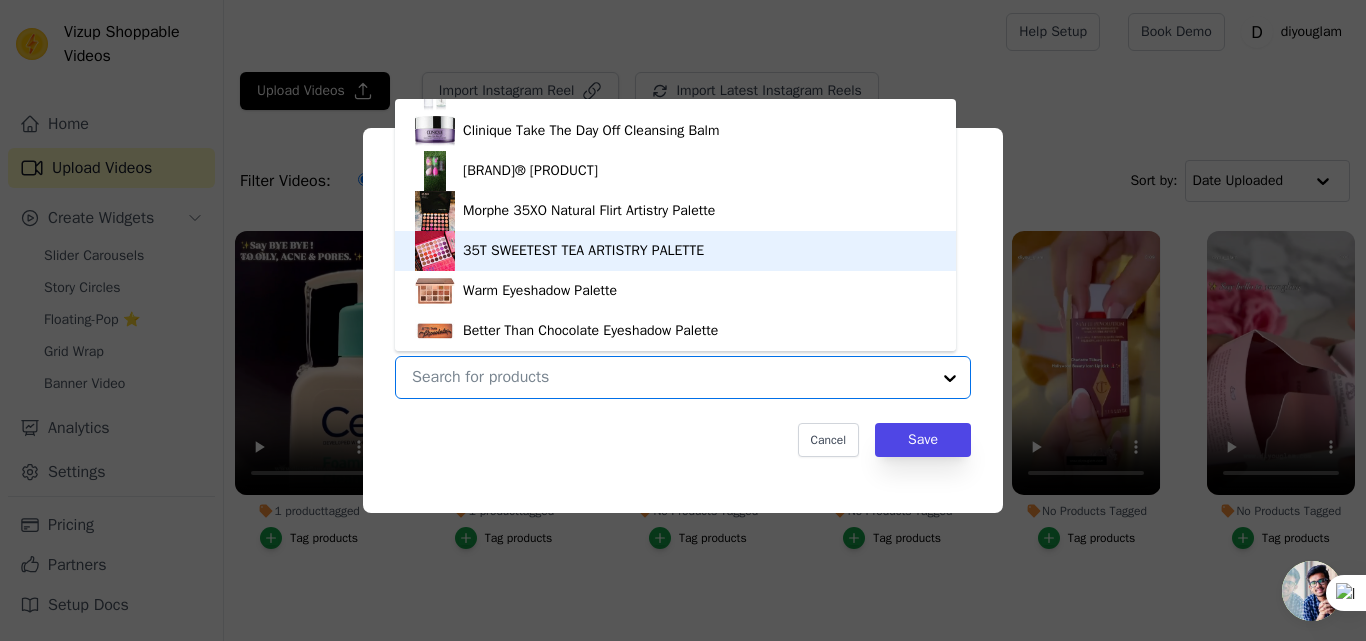 click on "35T SWEETEST TEA ARTISTRY PALETTE" at bounding box center [583, 251] 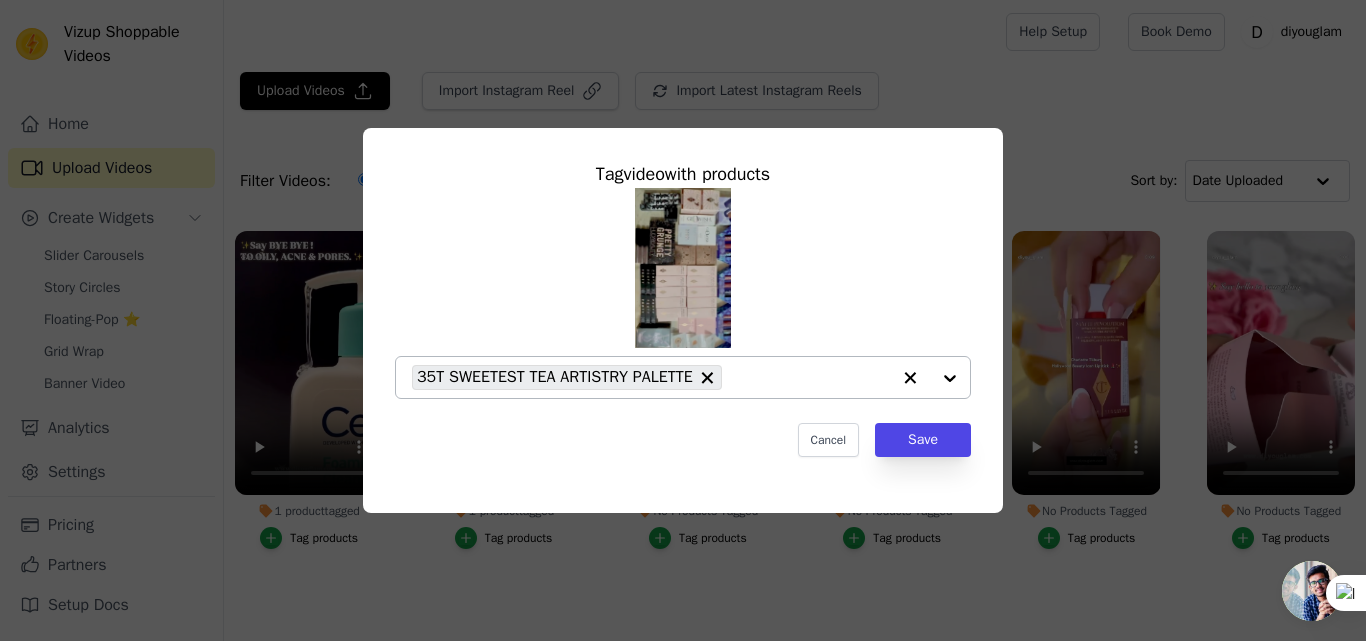 click at bounding box center (930, 377) 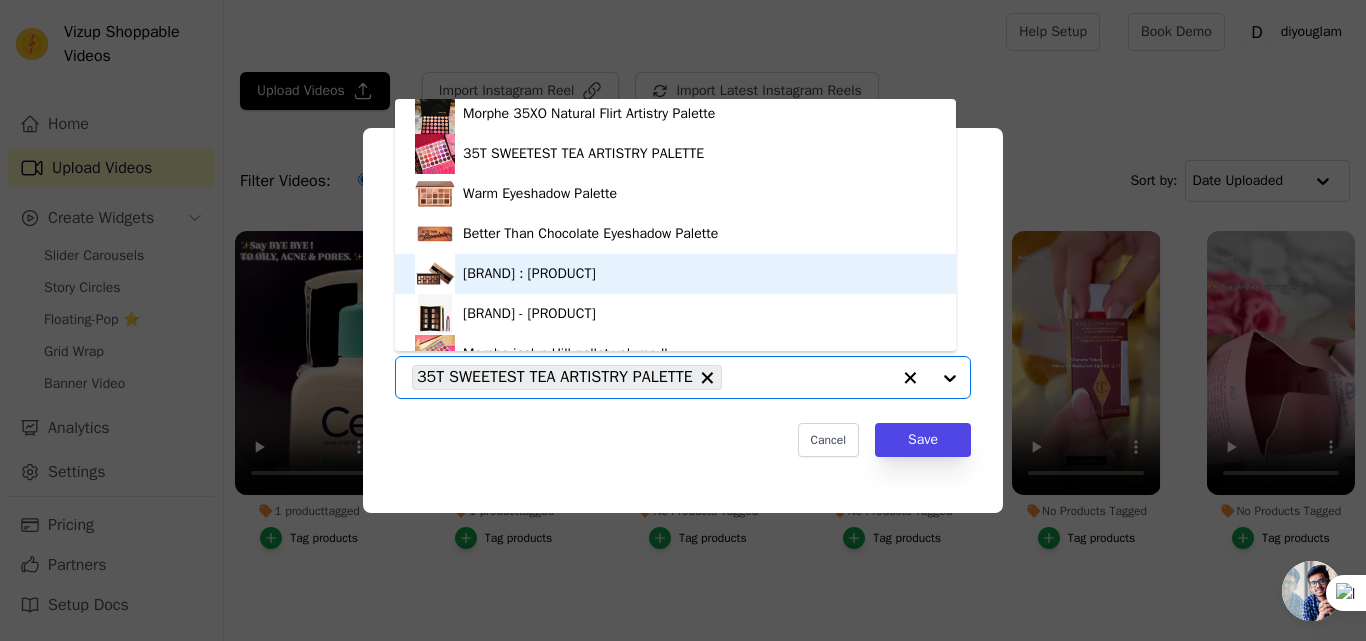 scroll, scrollTop: 1528, scrollLeft: 0, axis: vertical 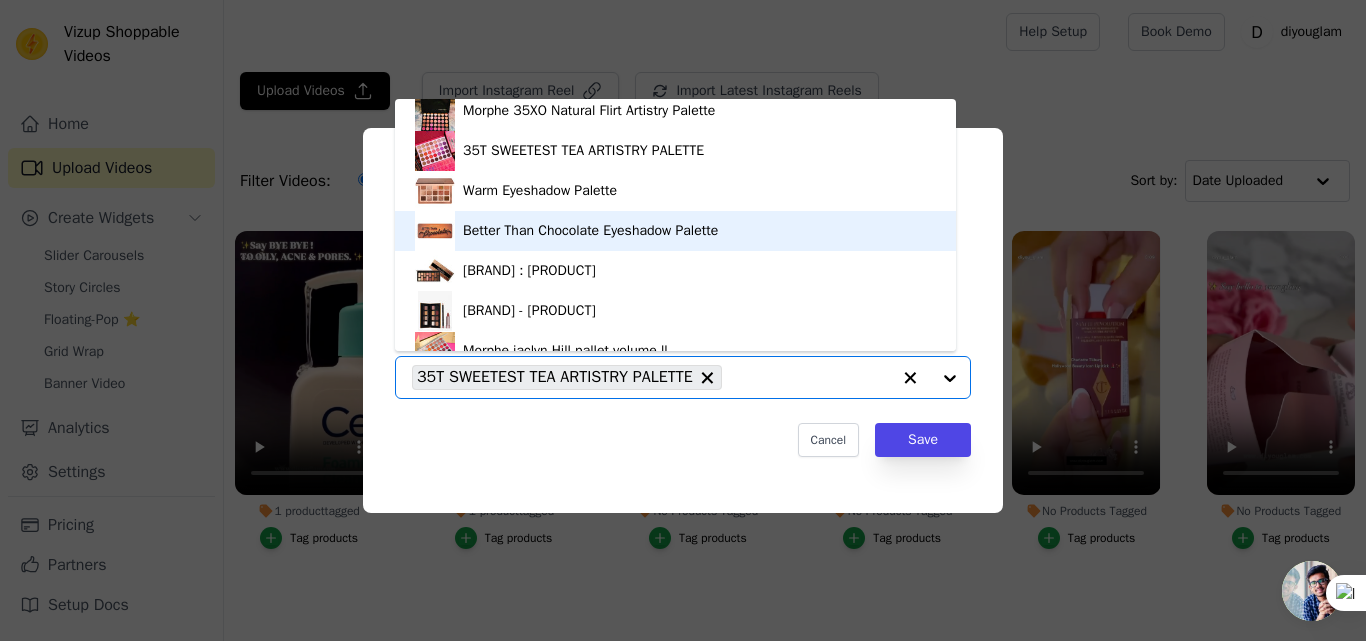 click on "Better Than Chocolate Eyeshadow Palette" at bounding box center [590, 231] 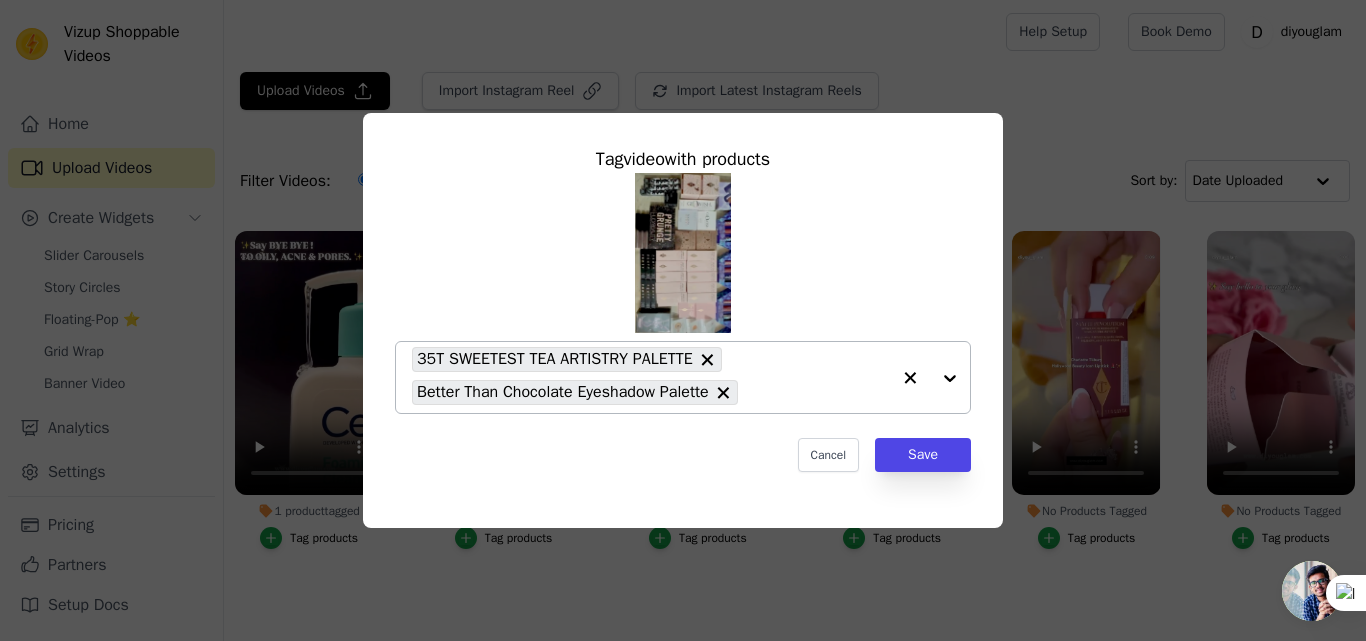 click at bounding box center (930, 377) 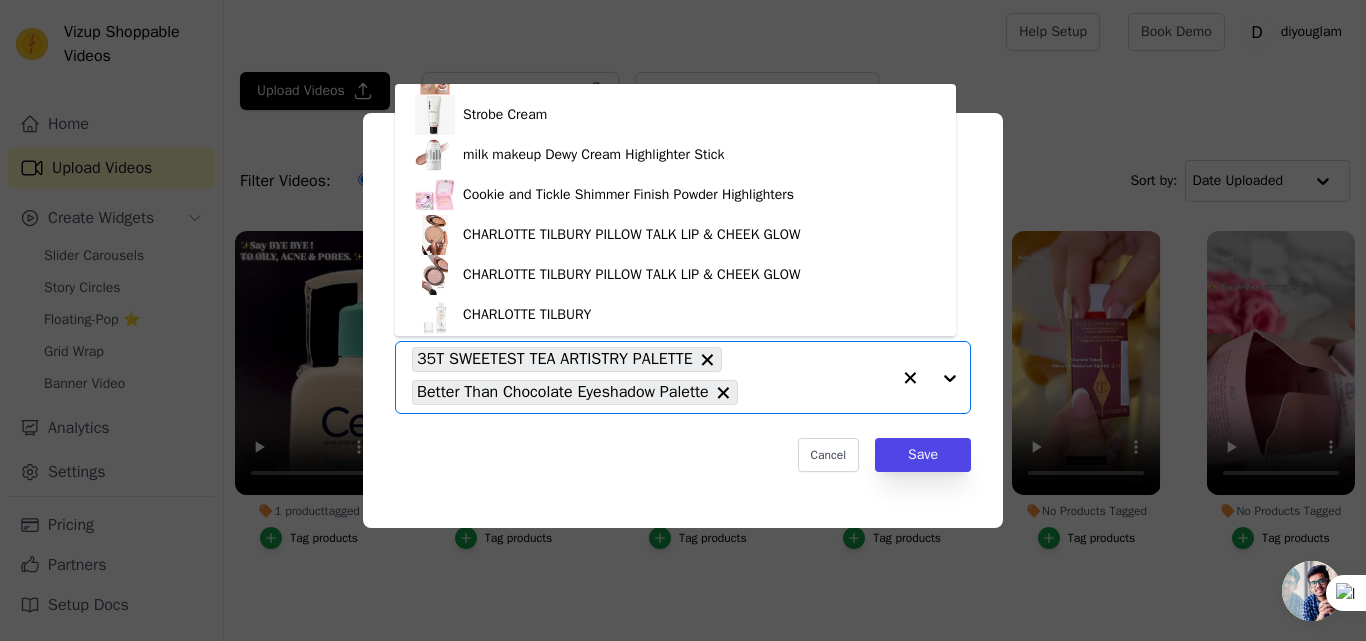 scroll, scrollTop: 1328, scrollLeft: 0, axis: vertical 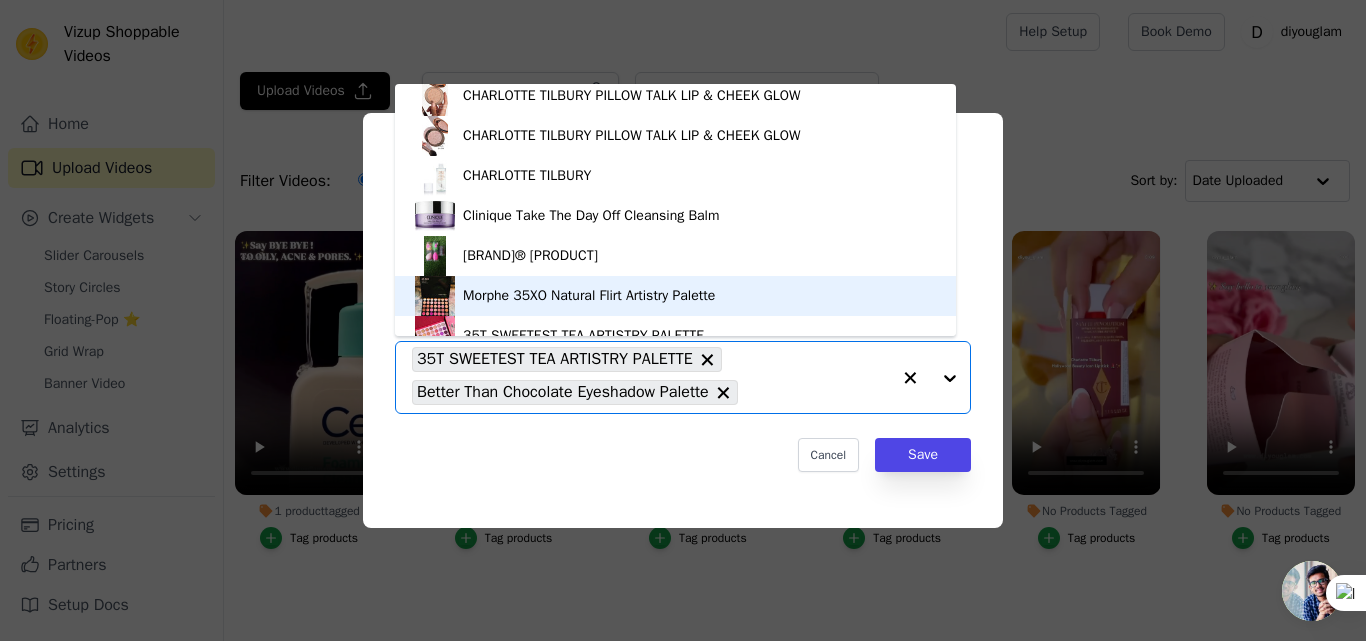 click on "Morphe 35XO Natural Flirt Artistry Palette" at bounding box center (589, 296) 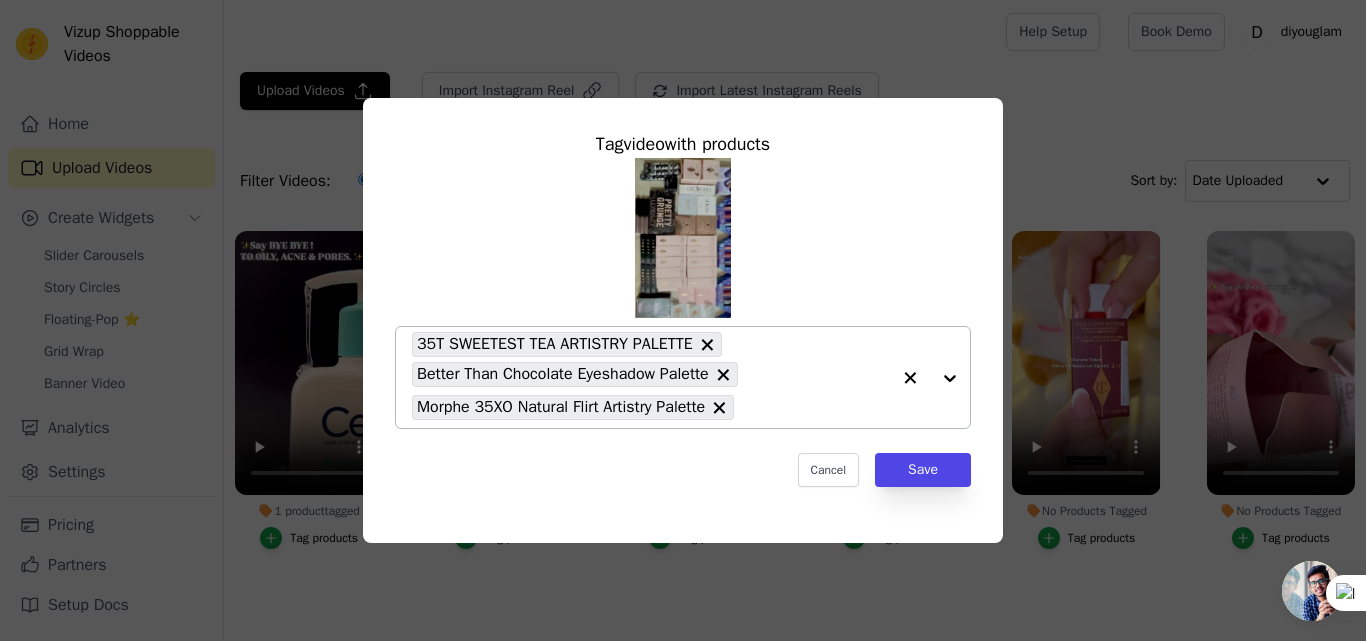 drag, startPoint x: 956, startPoint y: 374, endPoint x: 946, endPoint y: 384, distance: 14.142136 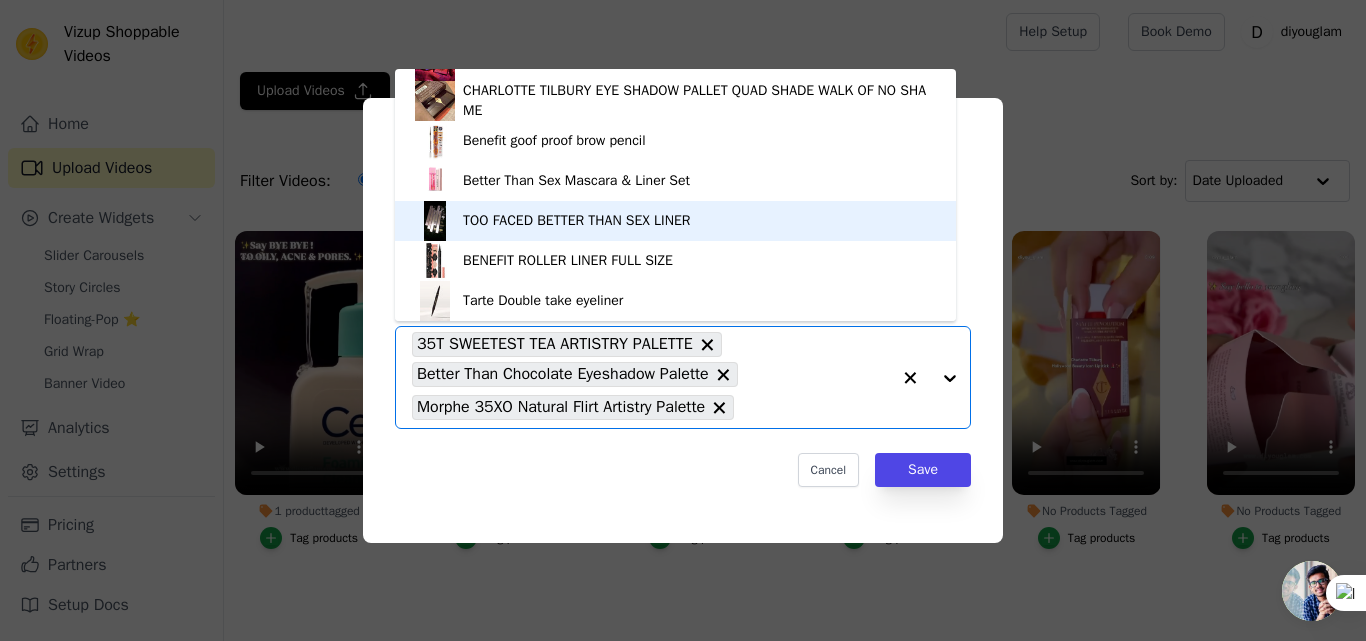 scroll, scrollTop: 1828, scrollLeft: 0, axis: vertical 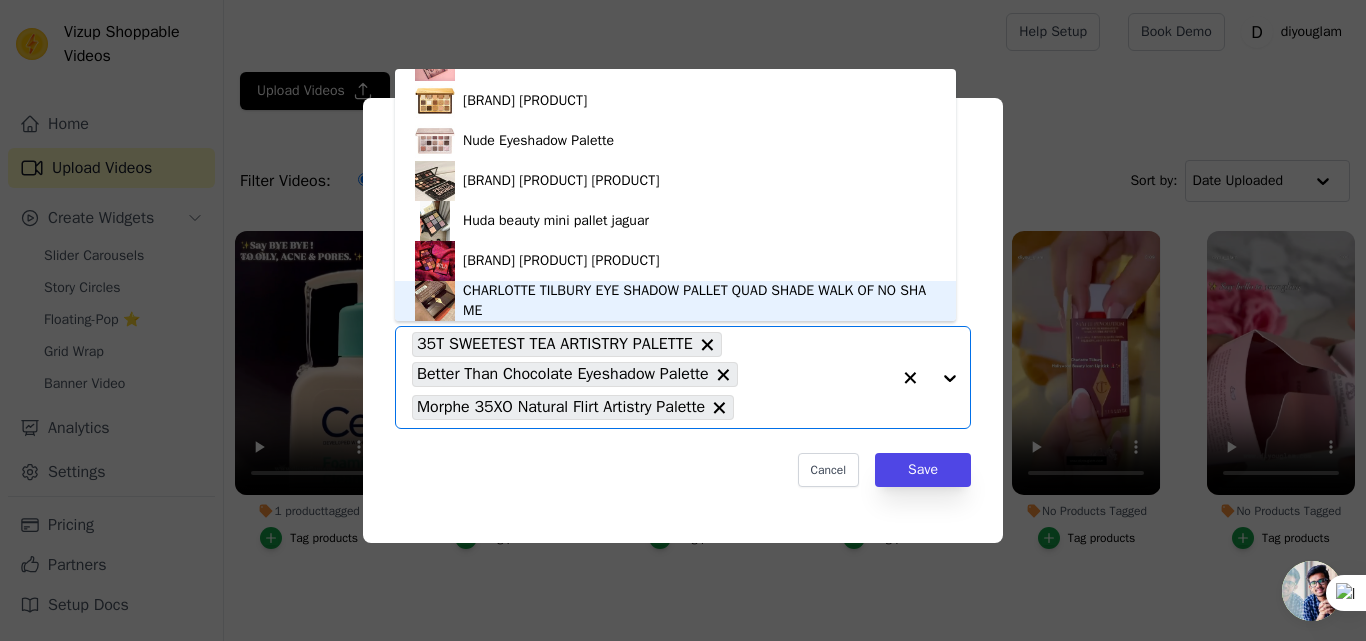 click on "CHARLOTTE TILBURY EYE SHADOW PALLET QUAD SHADE WALK OF NO SHAME" at bounding box center (699, 301) 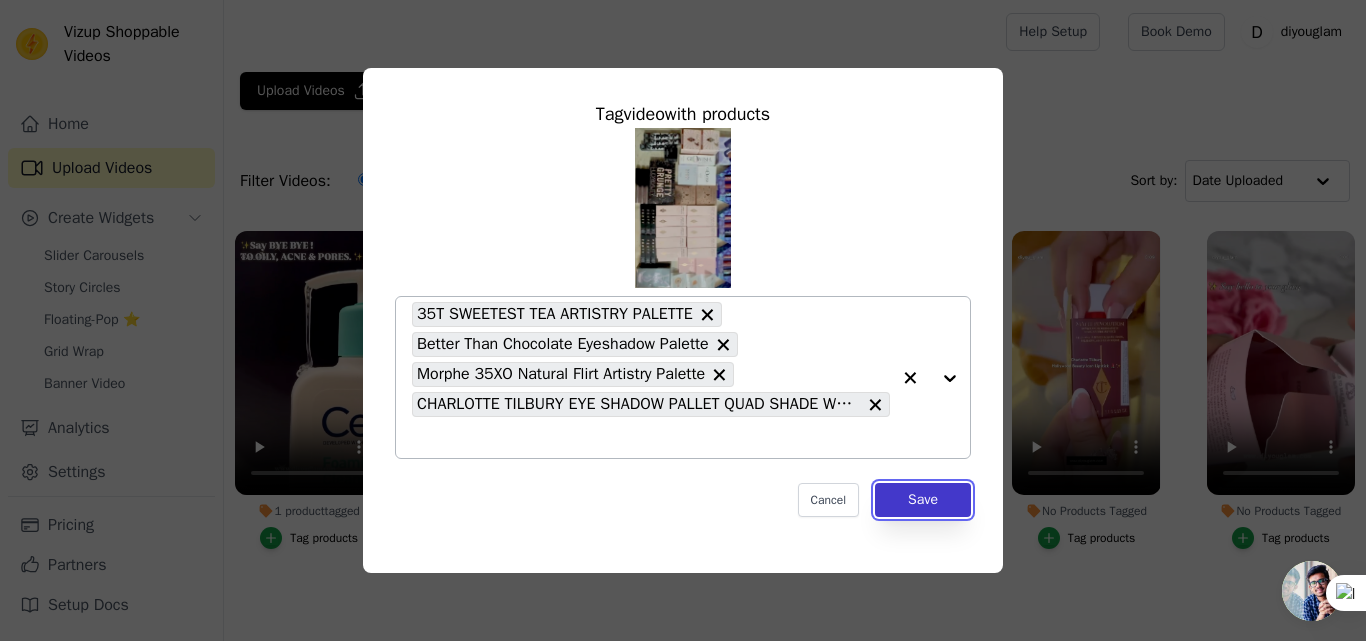 click on "Save" at bounding box center [923, 500] 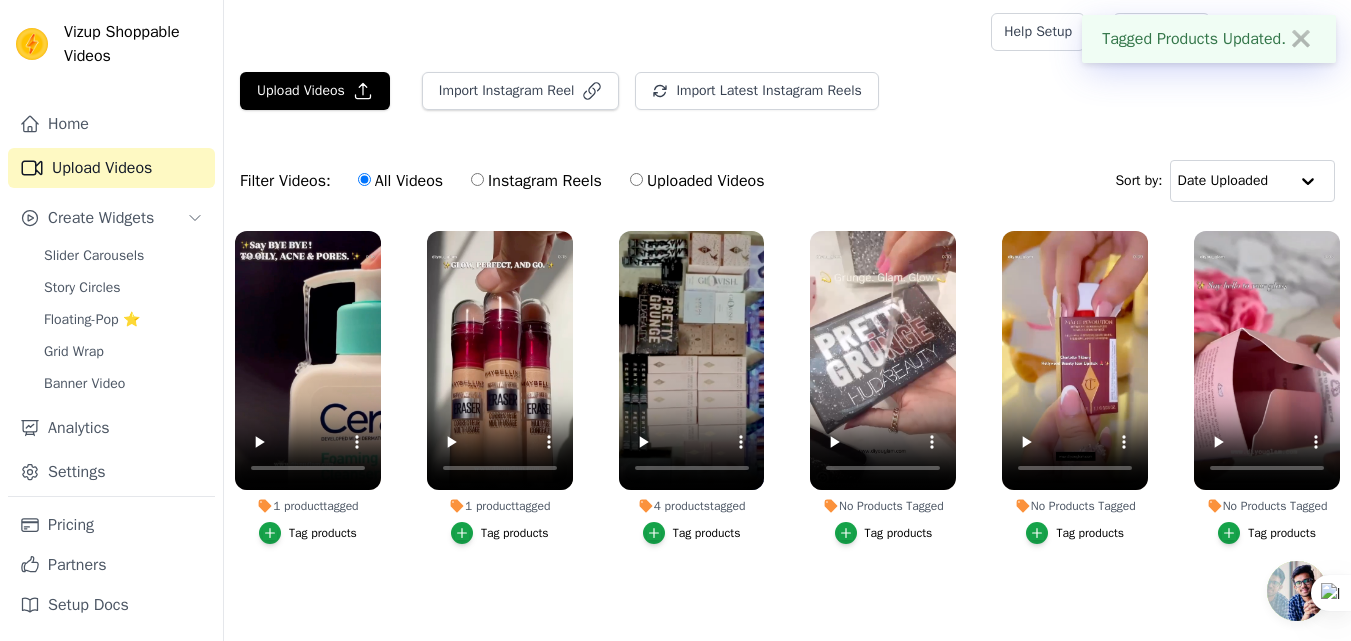 click on "Tag products" at bounding box center (899, 533) 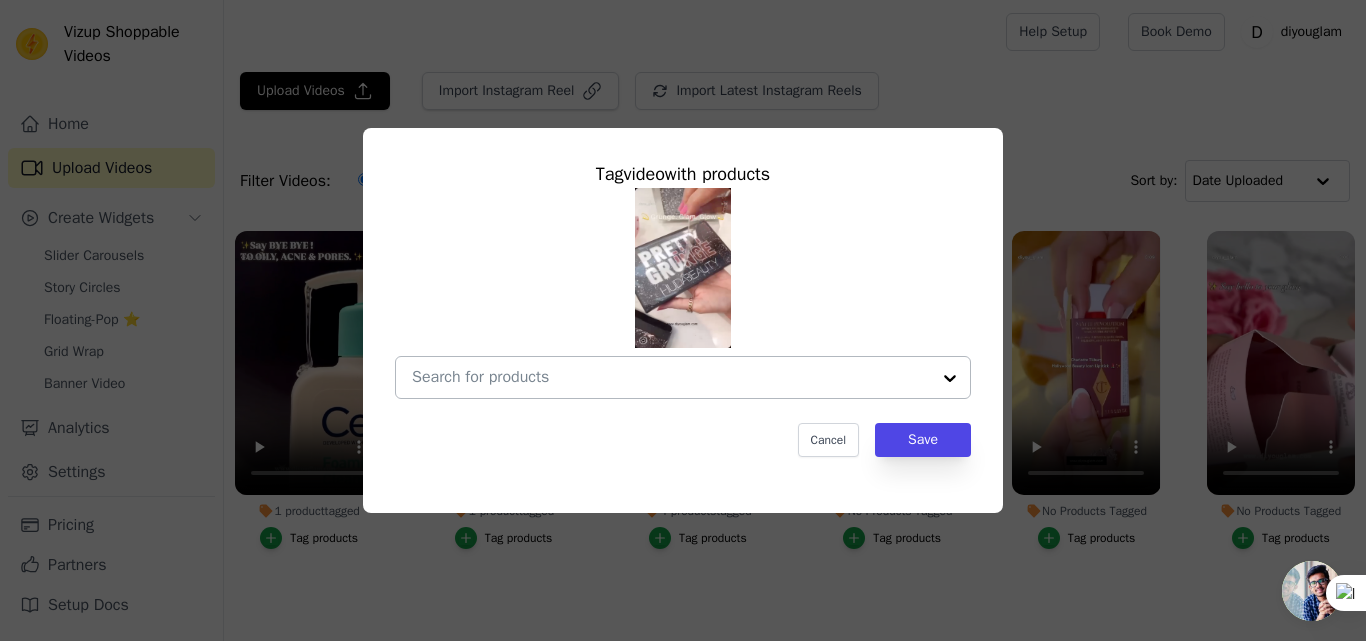 click at bounding box center [950, 377] 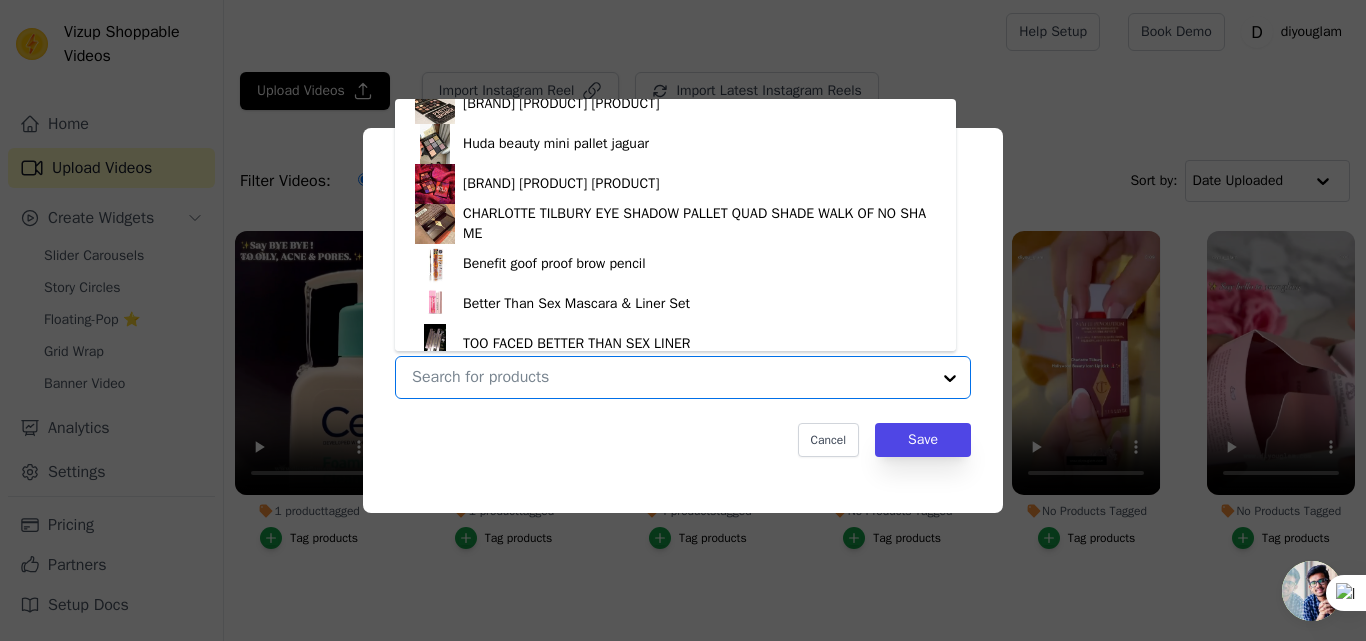 scroll, scrollTop: 1928, scrollLeft: 0, axis: vertical 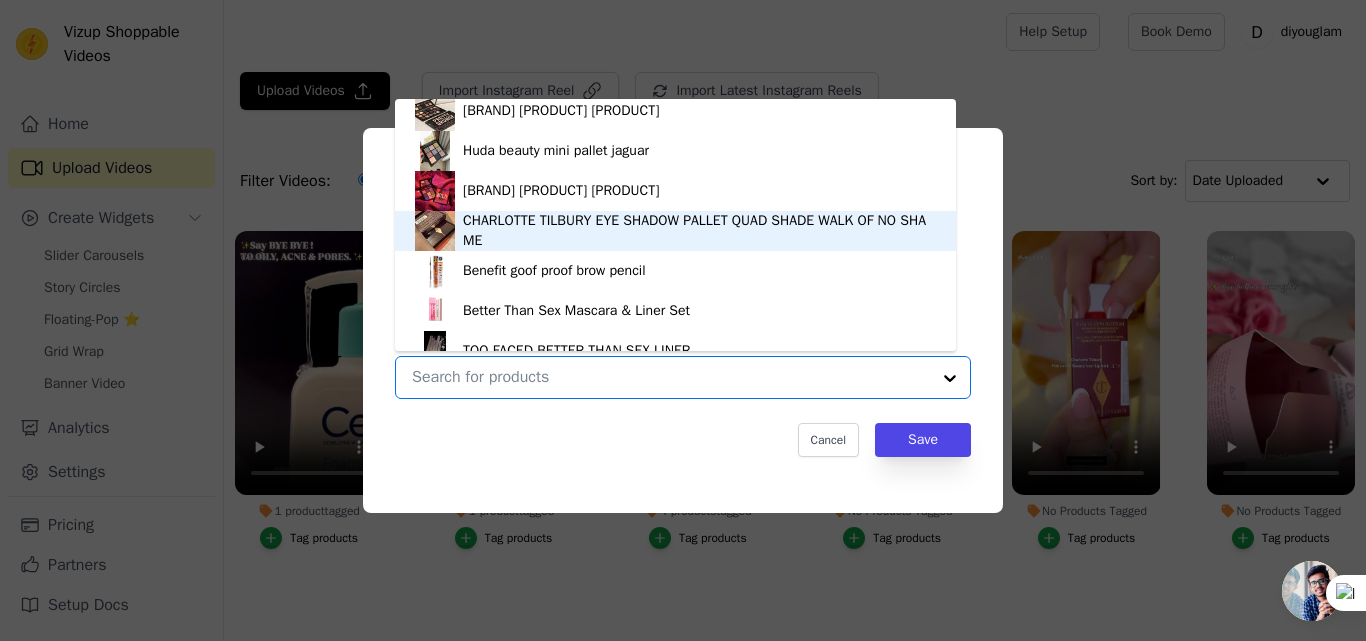 click on "CHARLOTTE TILBURY EYE SHADOW PALLET QUAD SHADE WALK OF NO SHAME" at bounding box center (699, 231) 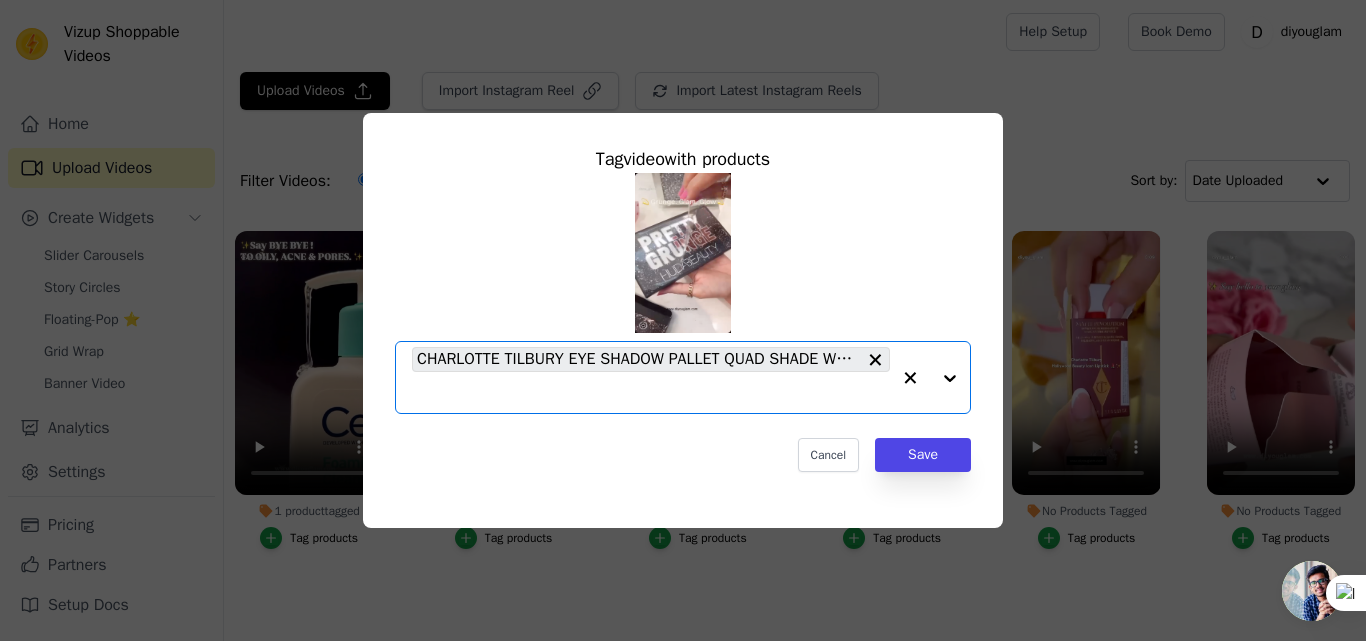 click on "Tag  video  with products       Option CHARLOTTE TILBURY EYE SHADOW PALLET QUAD SHADE WALK OF NO SHAME, selected.   Select is focused, type to refine list, press down to open the menu.     CHARLOTTE TILBURY EYE SHADOW PALLET QUAD SHADE WALK OF NO SHAME                   Cancel   Save" at bounding box center (683, 308) 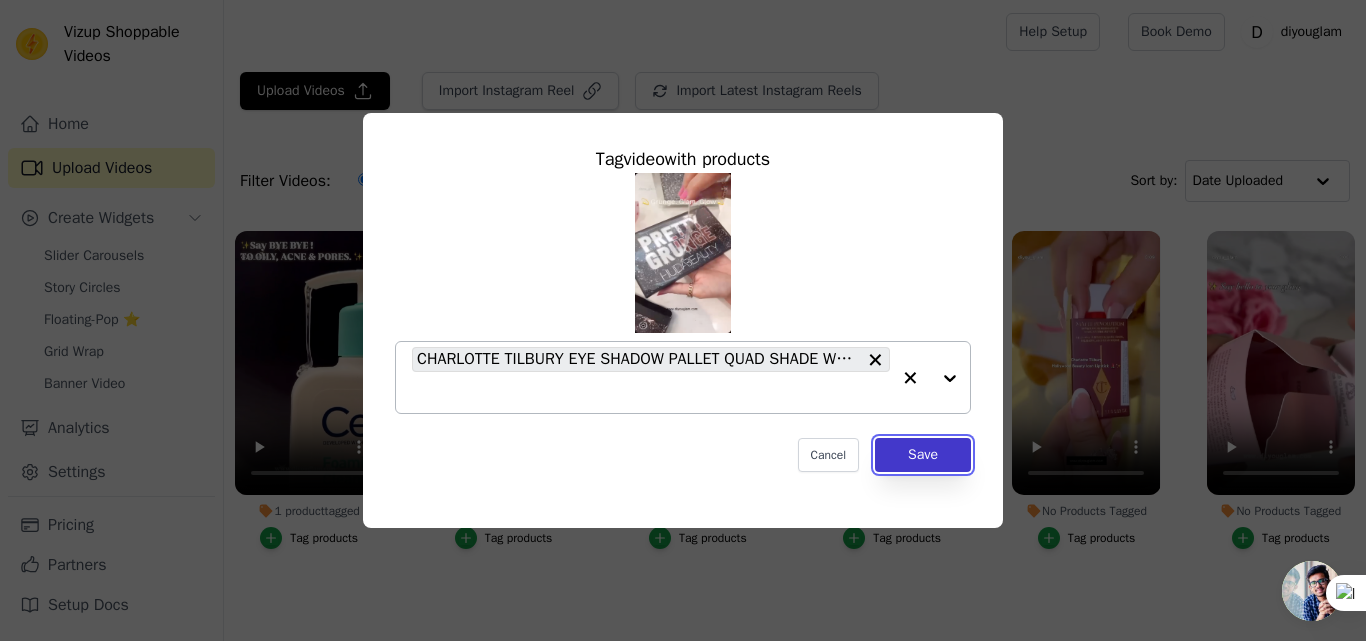 click on "Save" at bounding box center [923, 455] 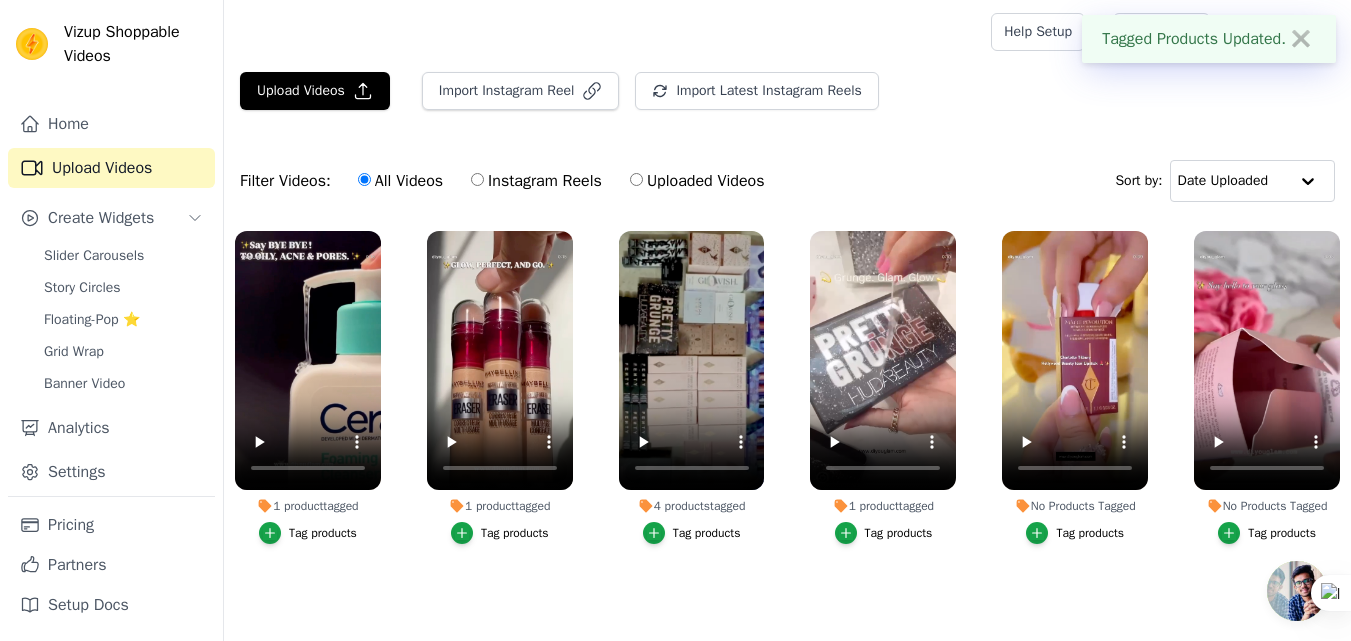 click on "No Products Tagged" at bounding box center [1075, 506] 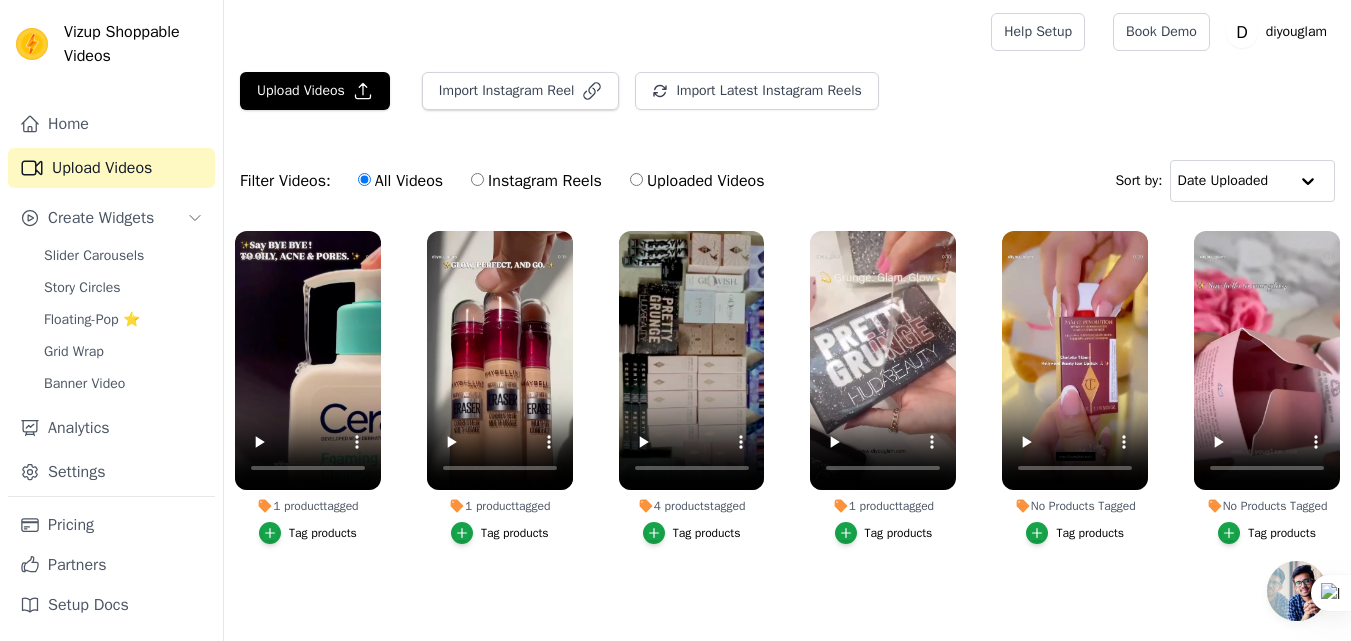 click on "Tag products" at bounding box center (1090, 533) 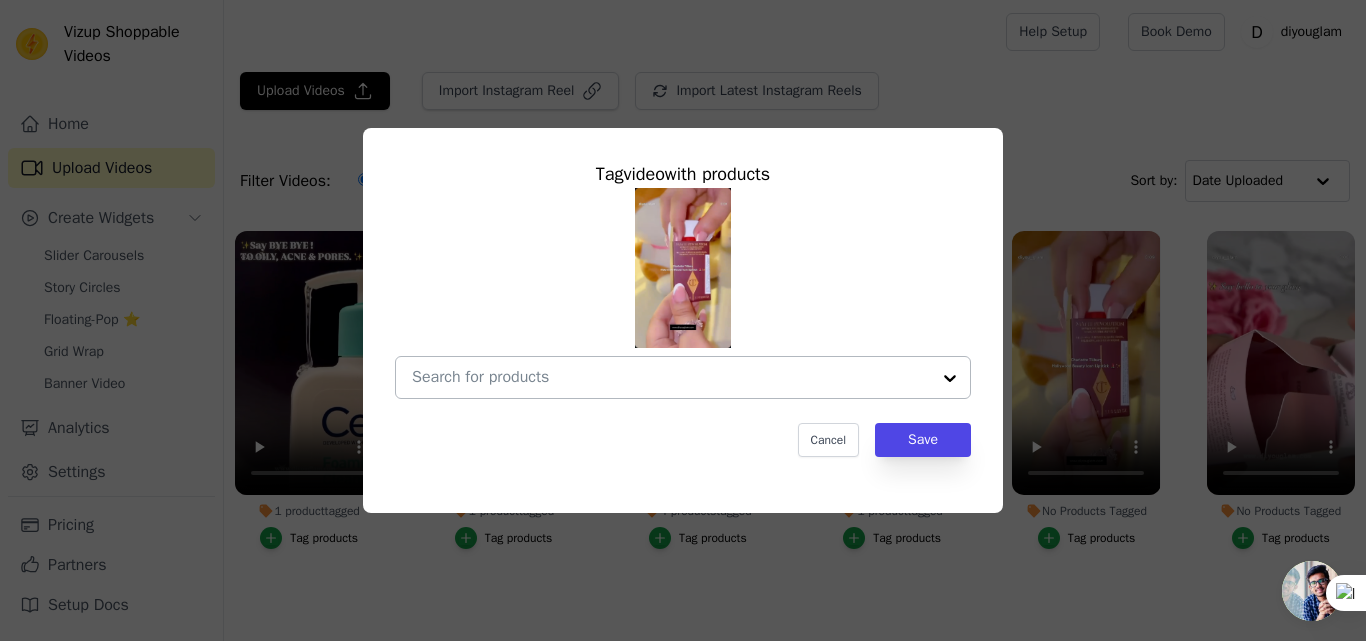 click at bounding box center [950, 377] 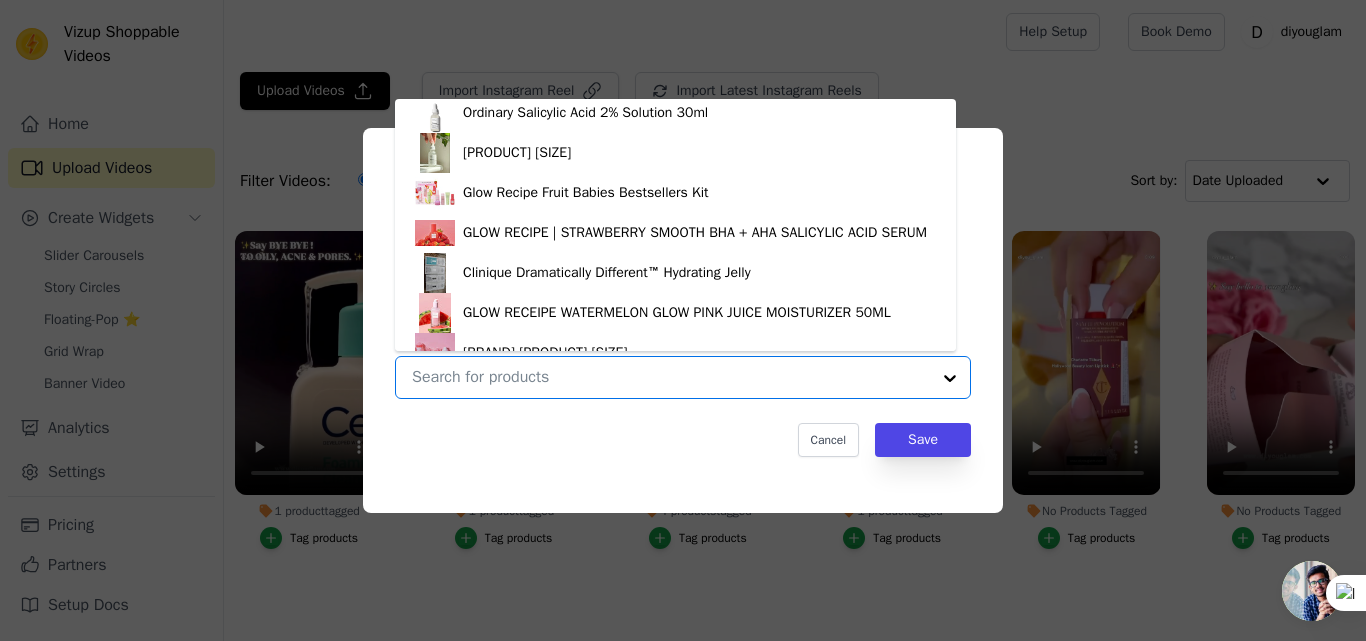scroll, scrollTop: 2888, scrollLeft: 0, axis: vertical 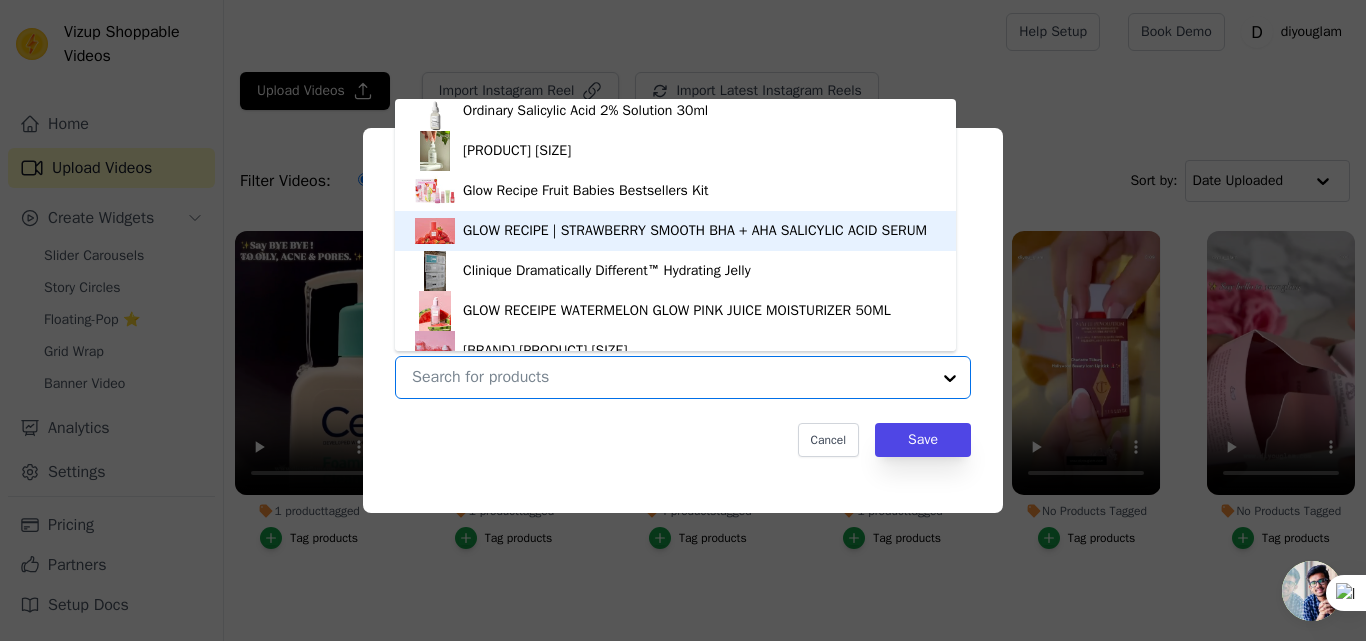 click on "GLOW RECIPE | STRAWBERRY SMOOTH BHA + AHA SALICYLIC ACID SERUM" at bounding box center (695, 231) 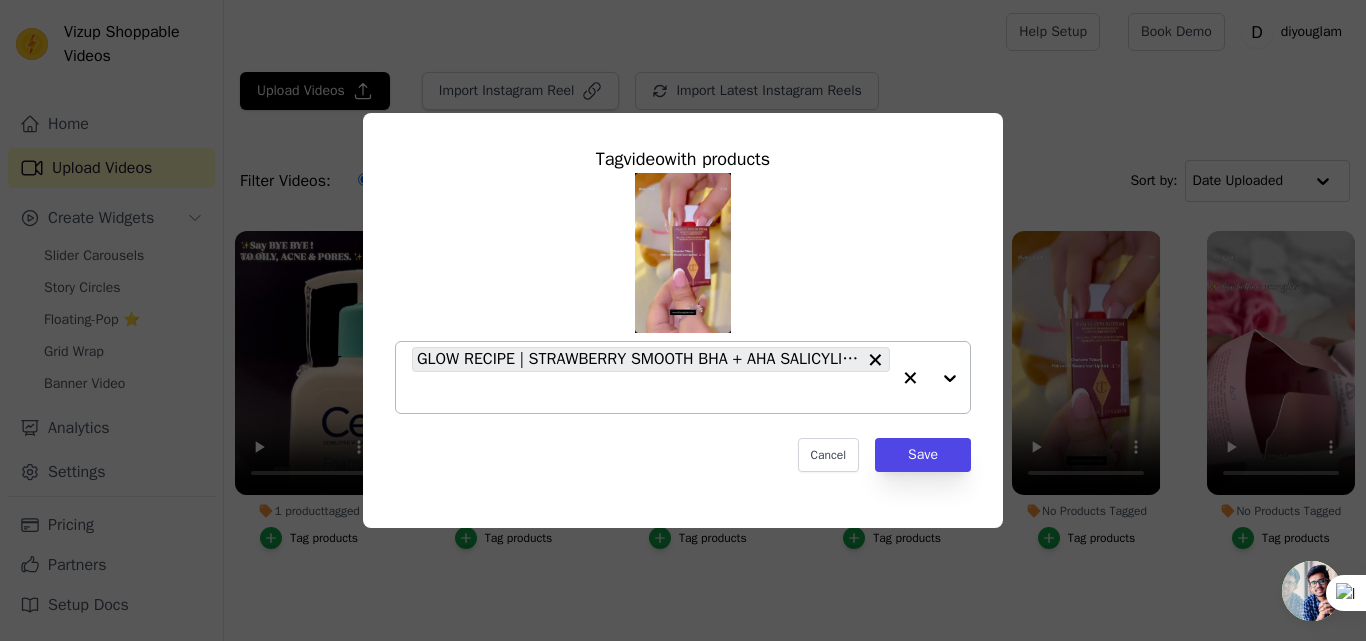 click at bounding box center [930, 377] 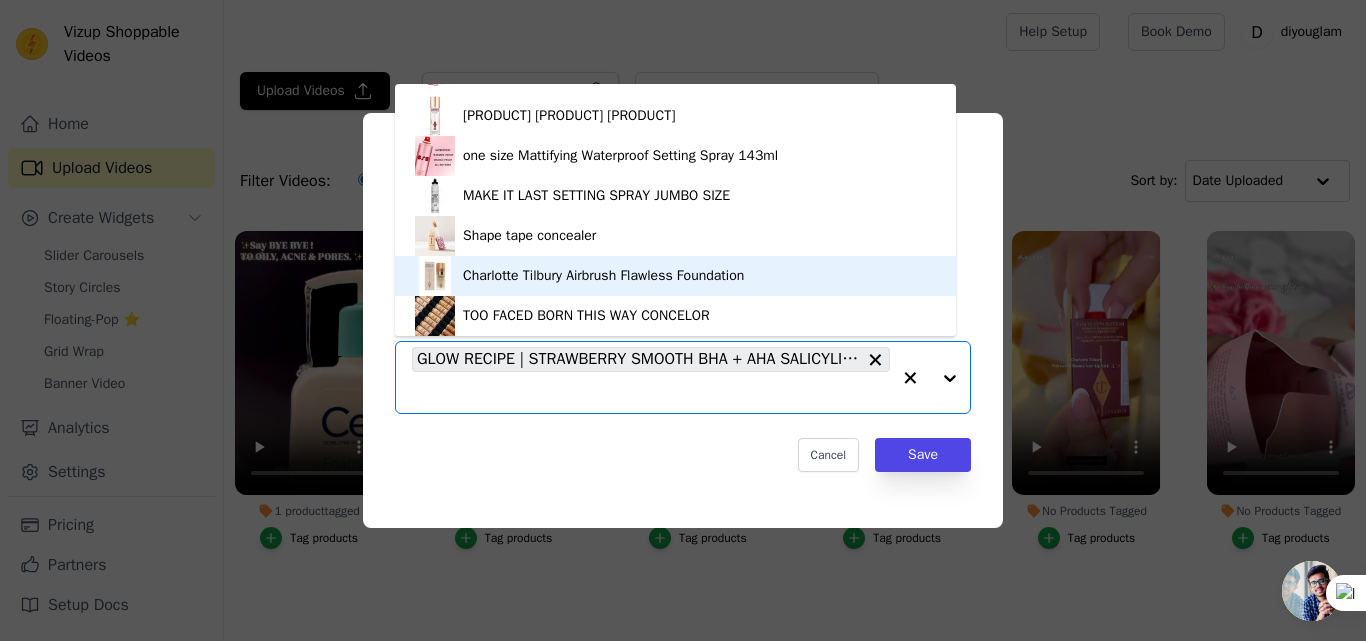 scroll, scrollTop: 28, scrollLeft: 0, axis: vertical 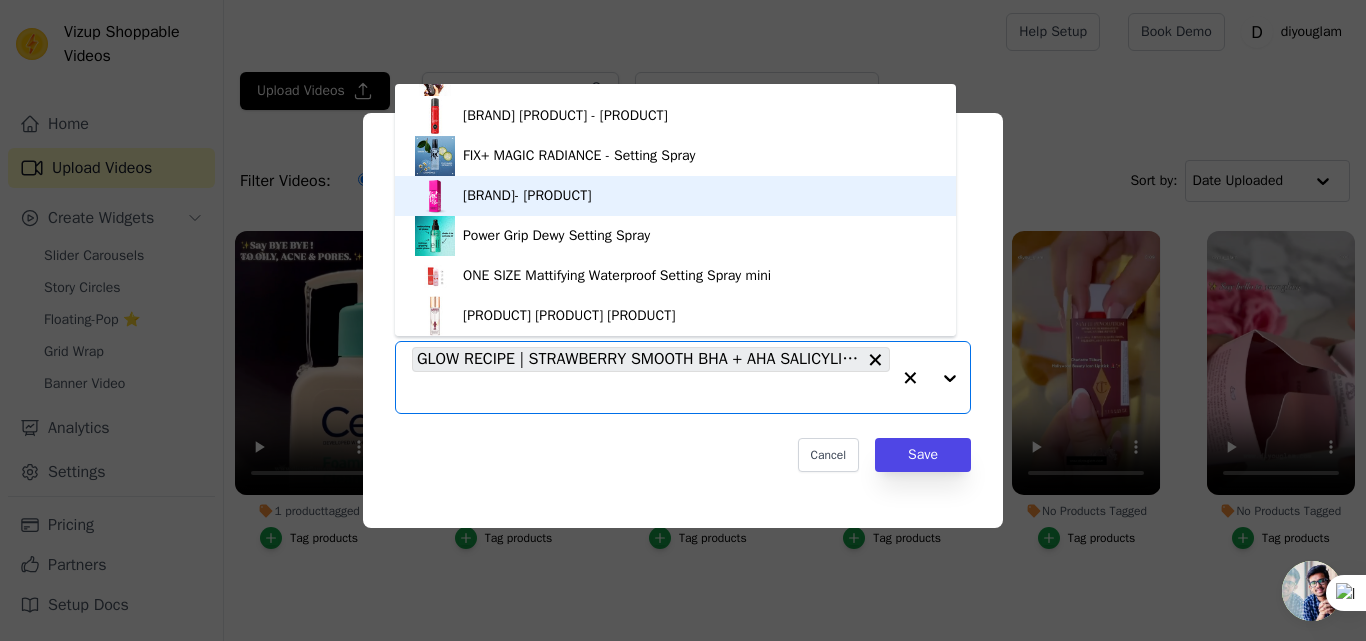 click at bounding box center (435, 196) 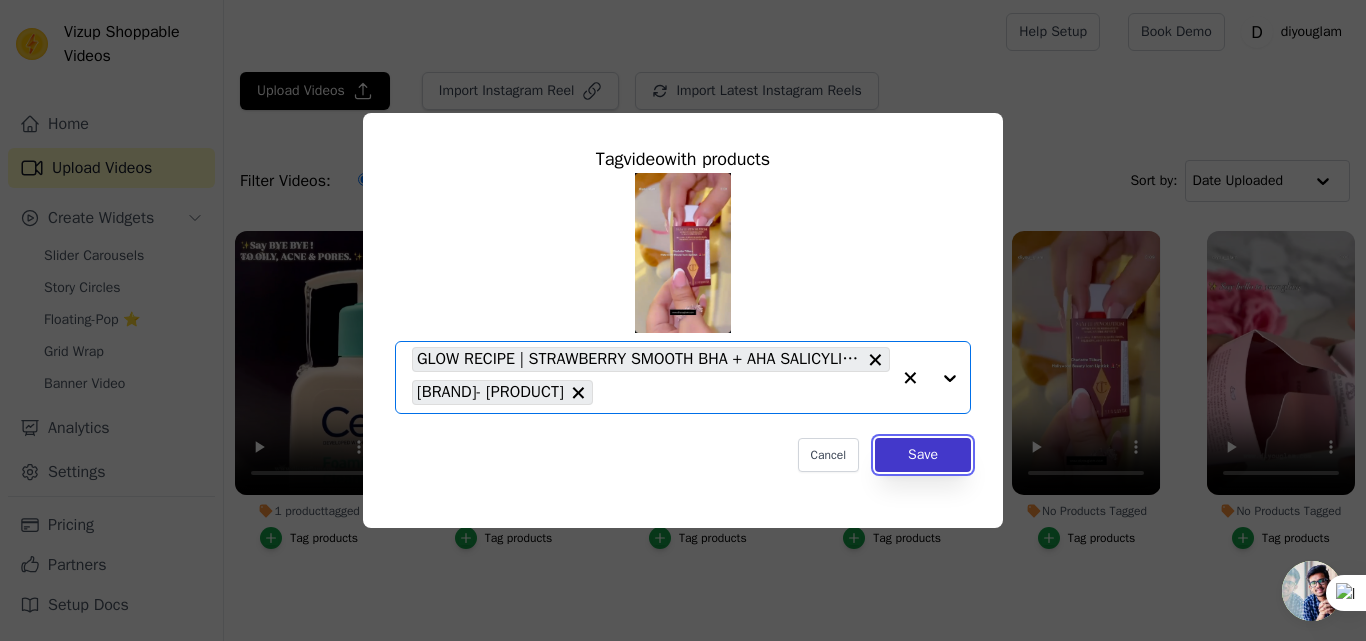 click on "Save" at bounding box center (923, 455) 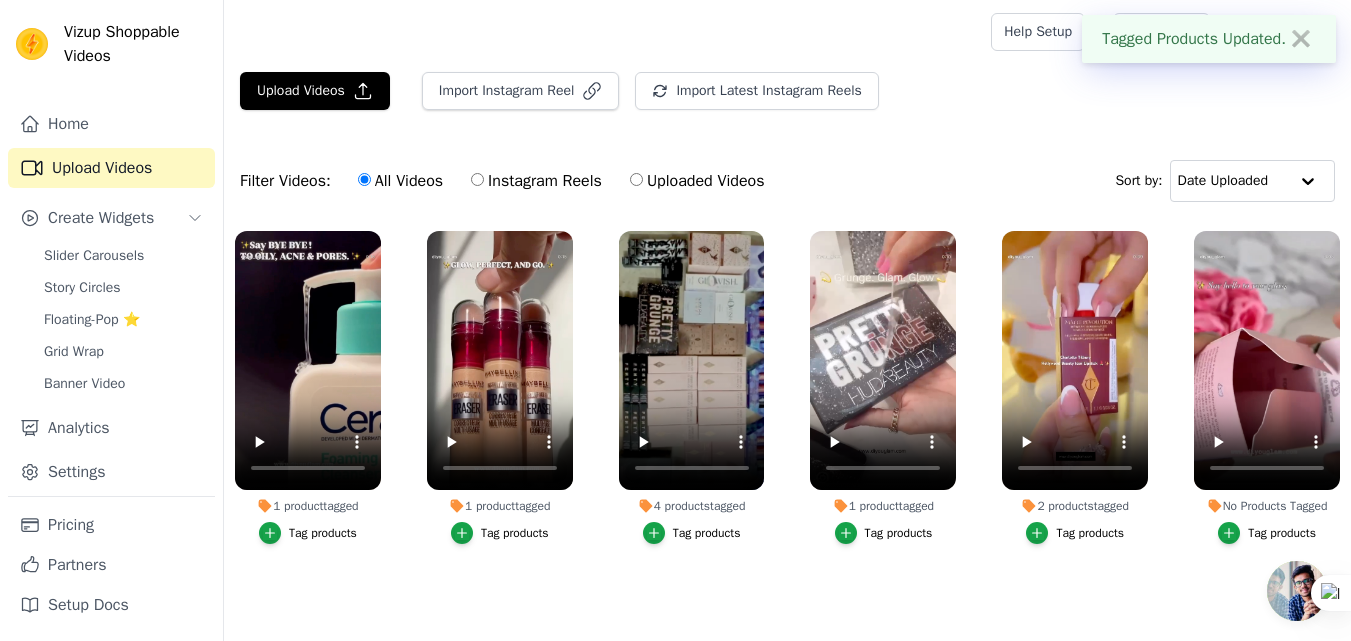 click on "Tag products" at bounding box center (1282, 533) 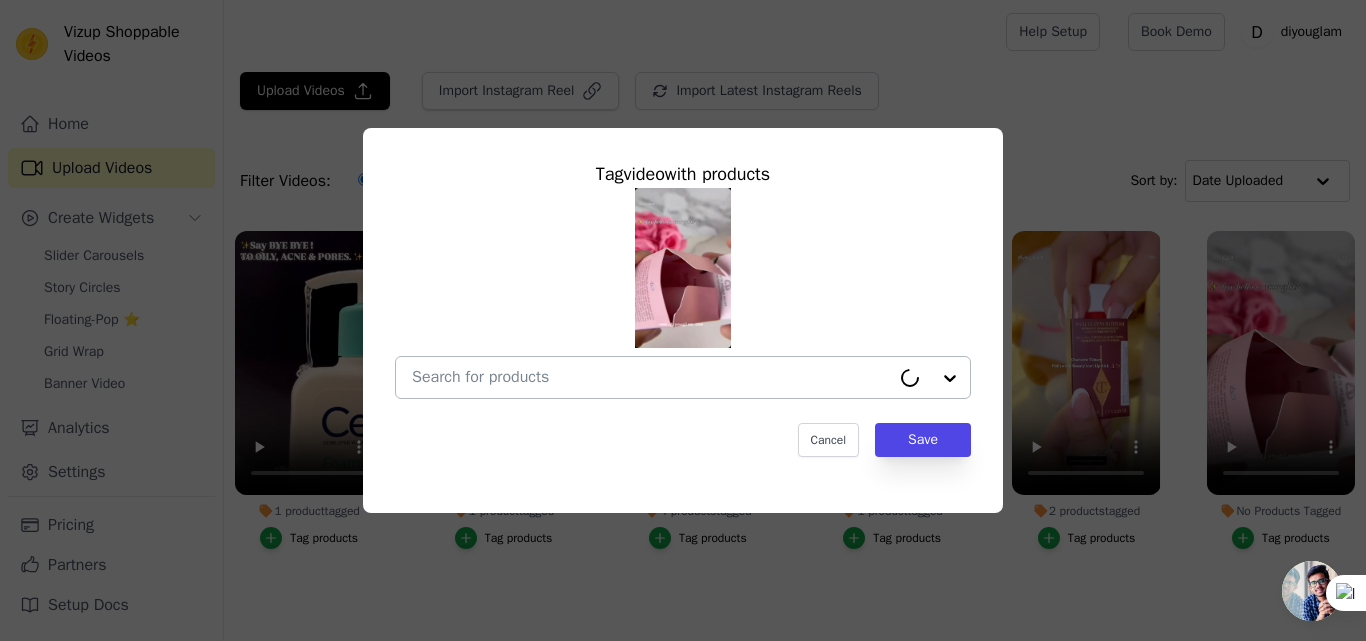 click at bounding box center [930, 377] 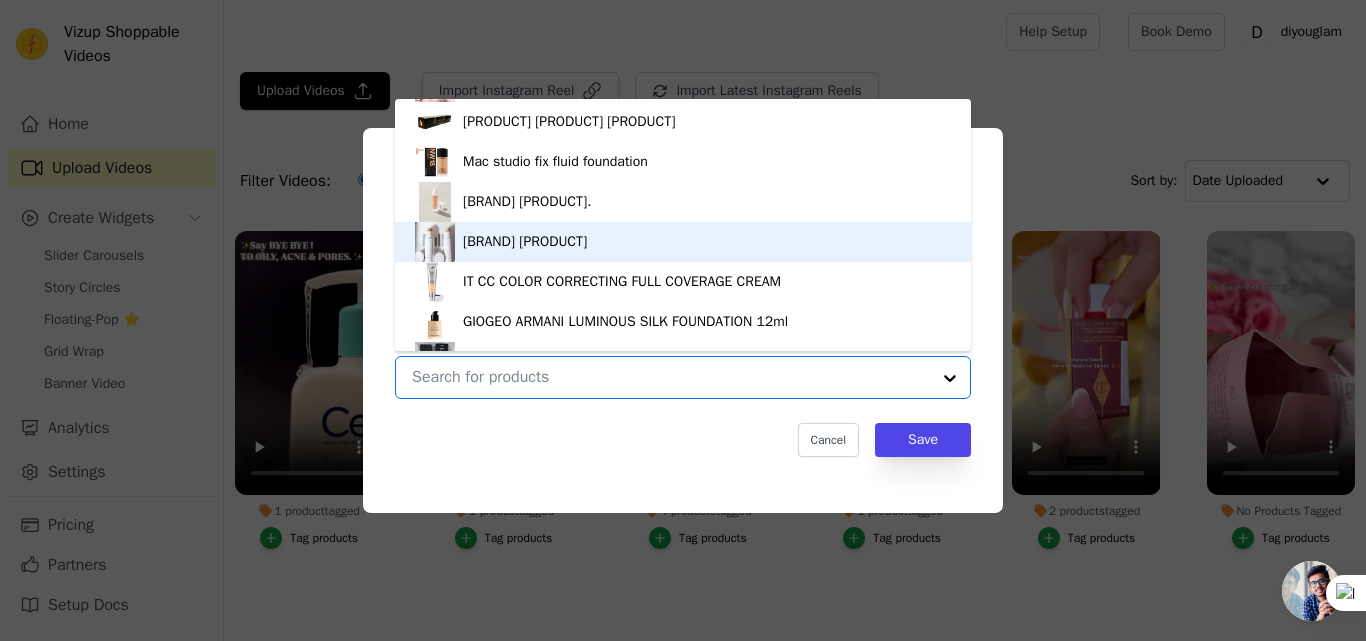 scroll, scrollTop: 900, scrollLeft: 0, axis: vertical 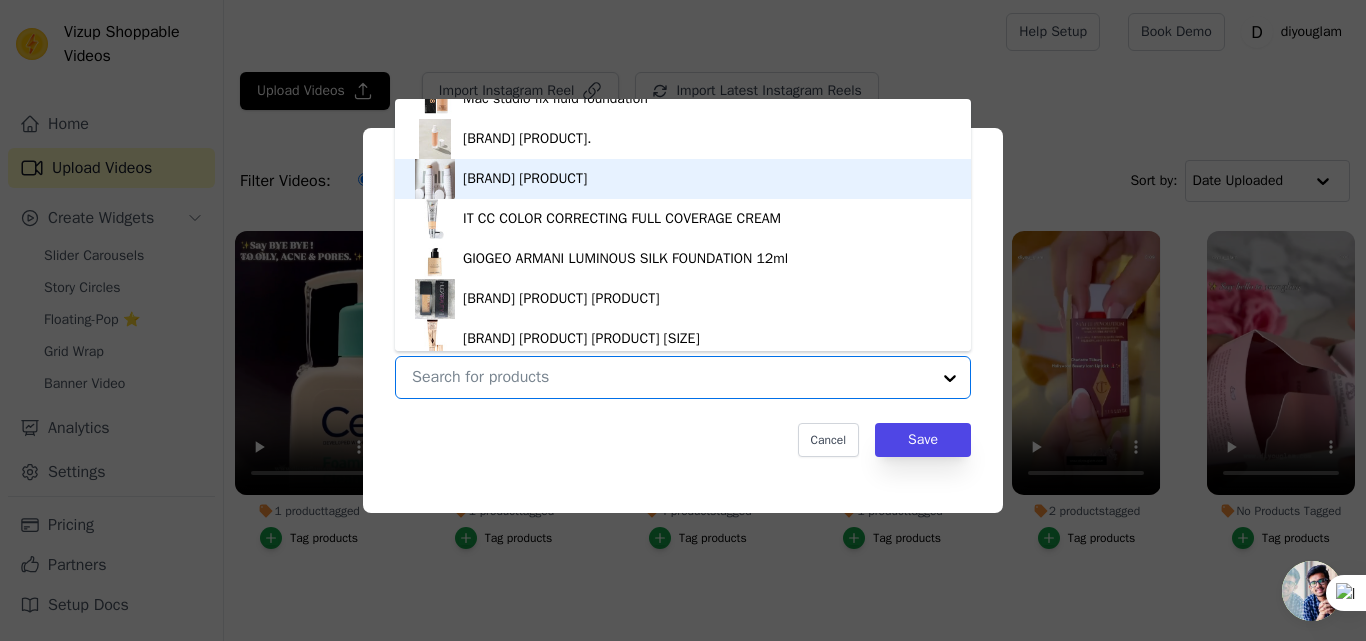 click on "[BRAND] [PRODUCT]" at bounding box center [525, 179] 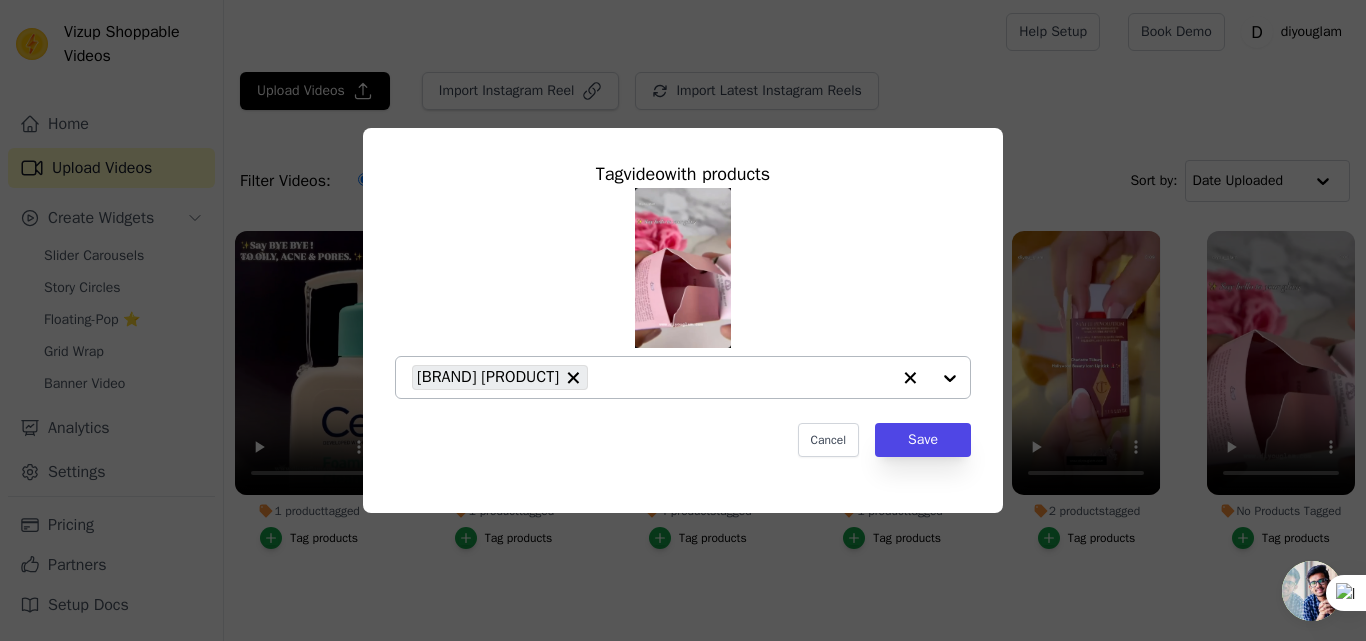 drag, startPoint x: 951, startPoint y: 374, endPoint x: 937, endPoint y: 393, distance: 23.600847 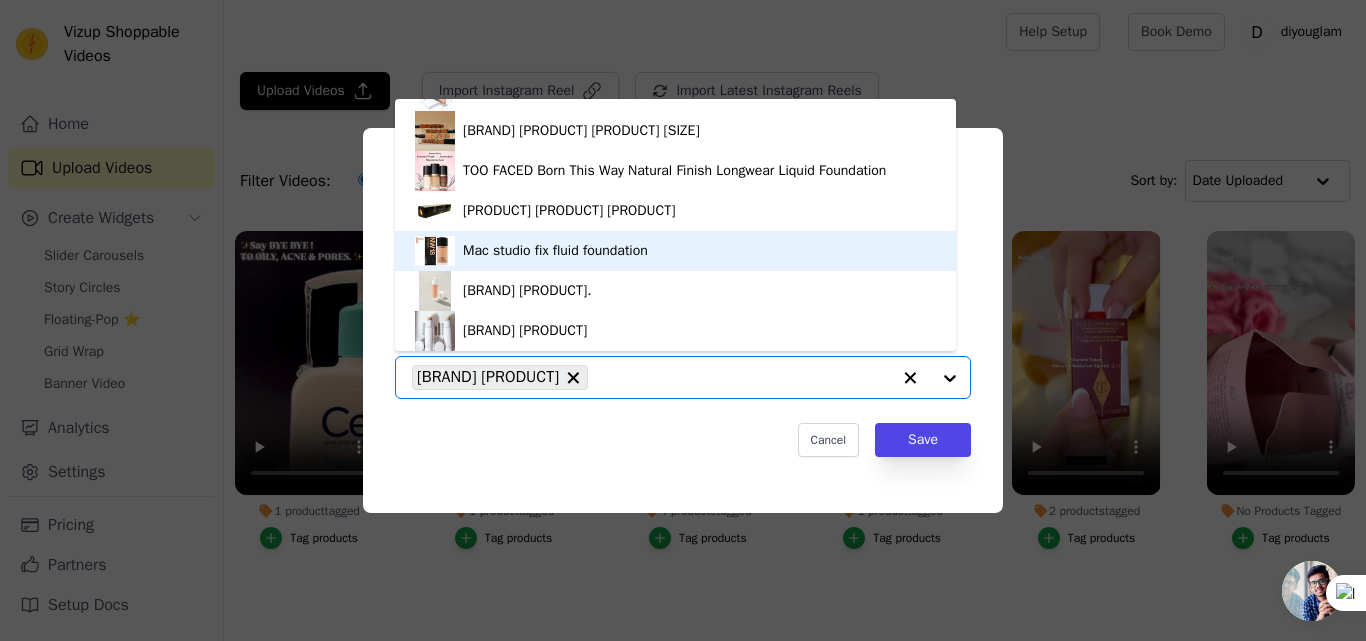 scroll, scrollTop: 1148, scrollLeft: 0, axis: vertical 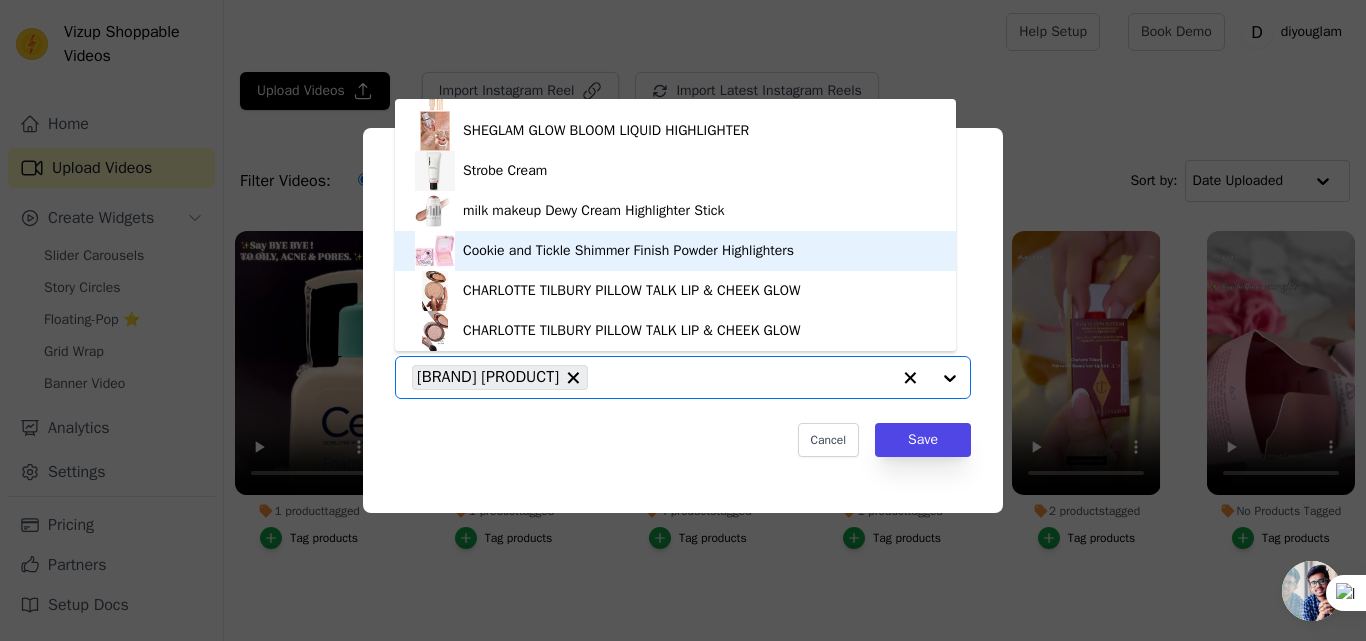 click on "Cookie and Tickle Shimmer Finish Powder Highlighters" at bounding box center [675, 251] 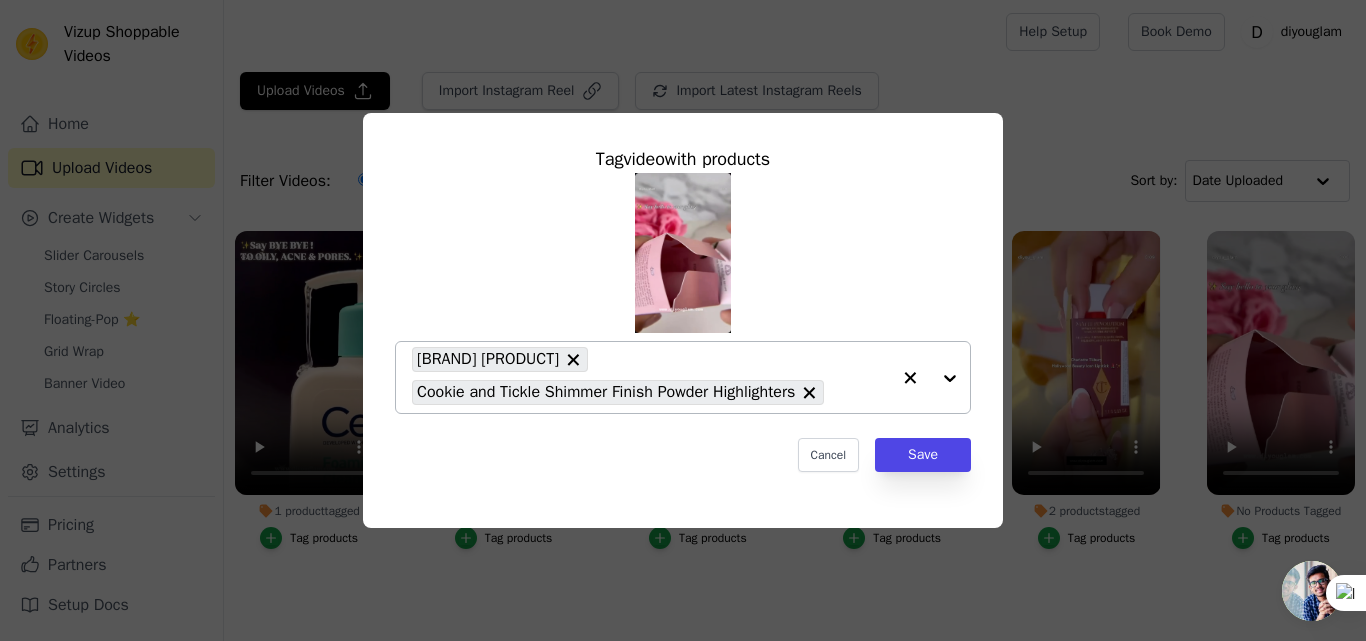 click at bounding box center (930, 377) 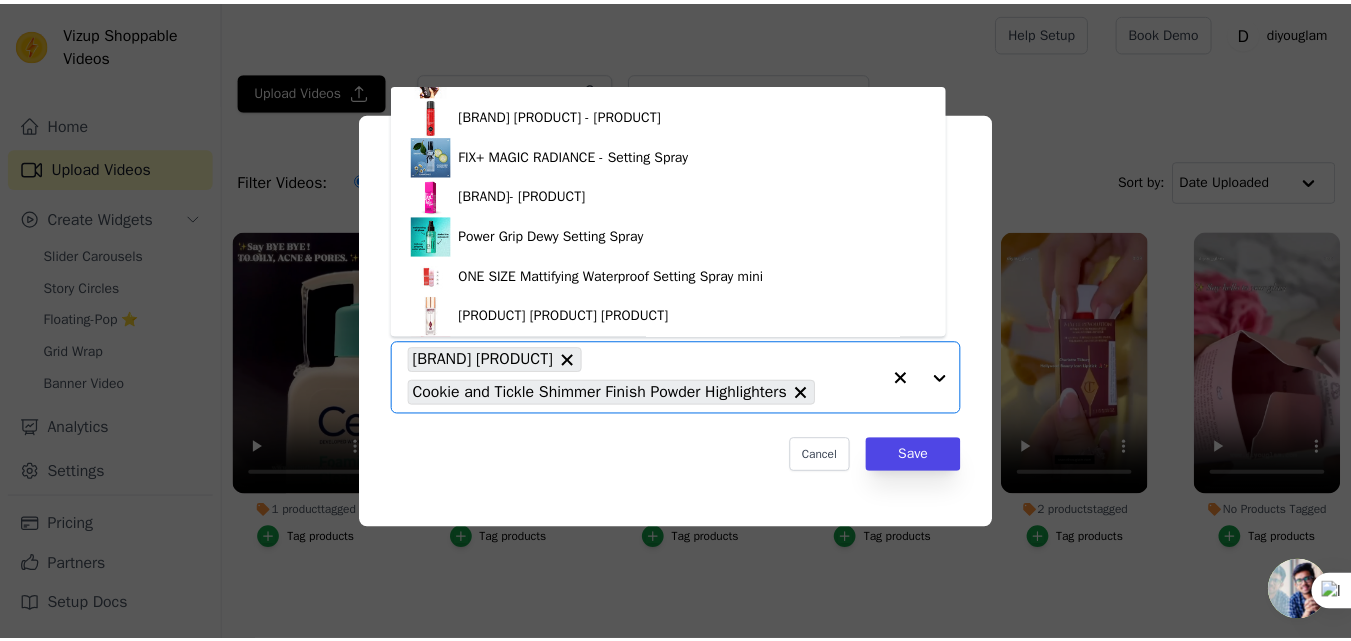 scroll, scrollTop: 428, scrollLeft: 0, axis: vertical 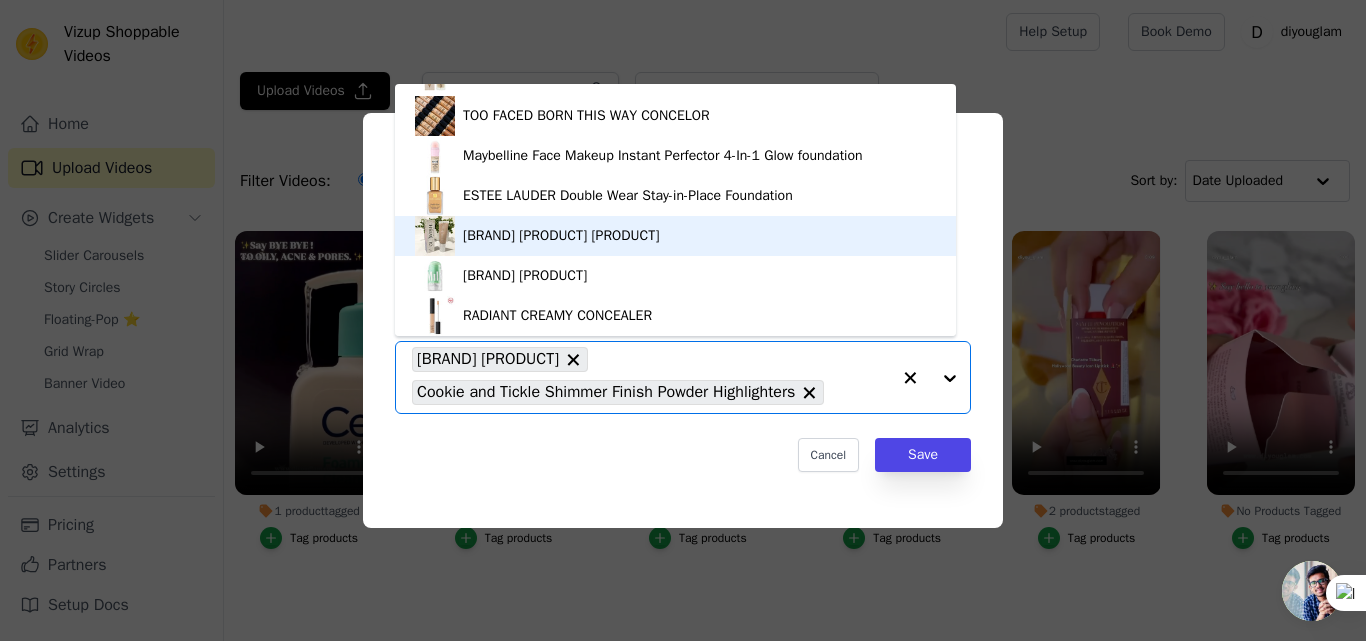 click on "[BRAND] [PRODUCT] [PRODUCT]" at bounding box center (561, 236) 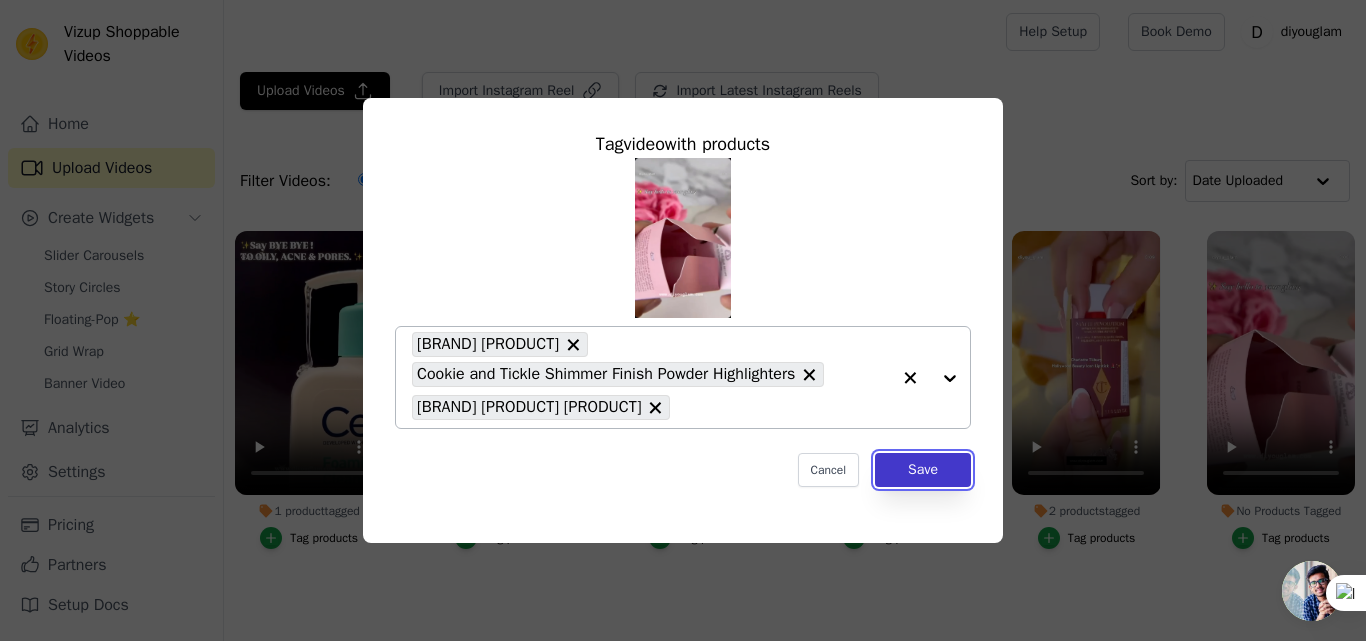 click on "Save" at bounding box center [923, 470] 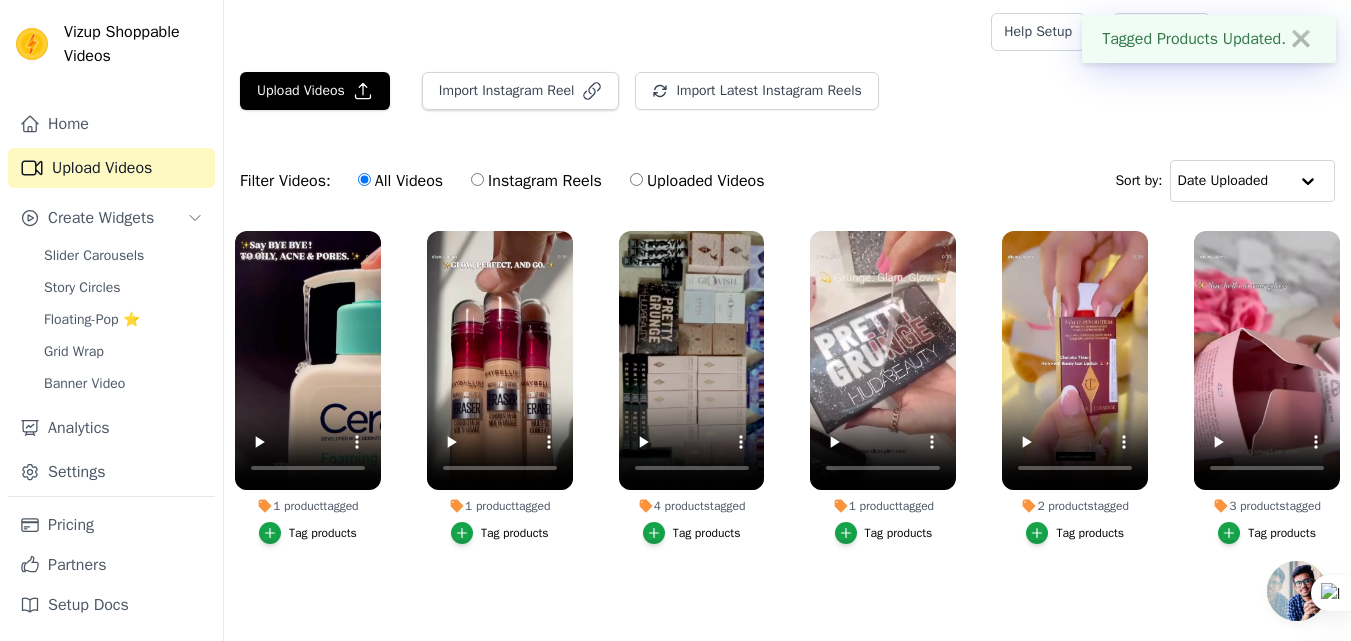 click on "2   products  tagged       Tag products" at bounding box center [1075, 391] 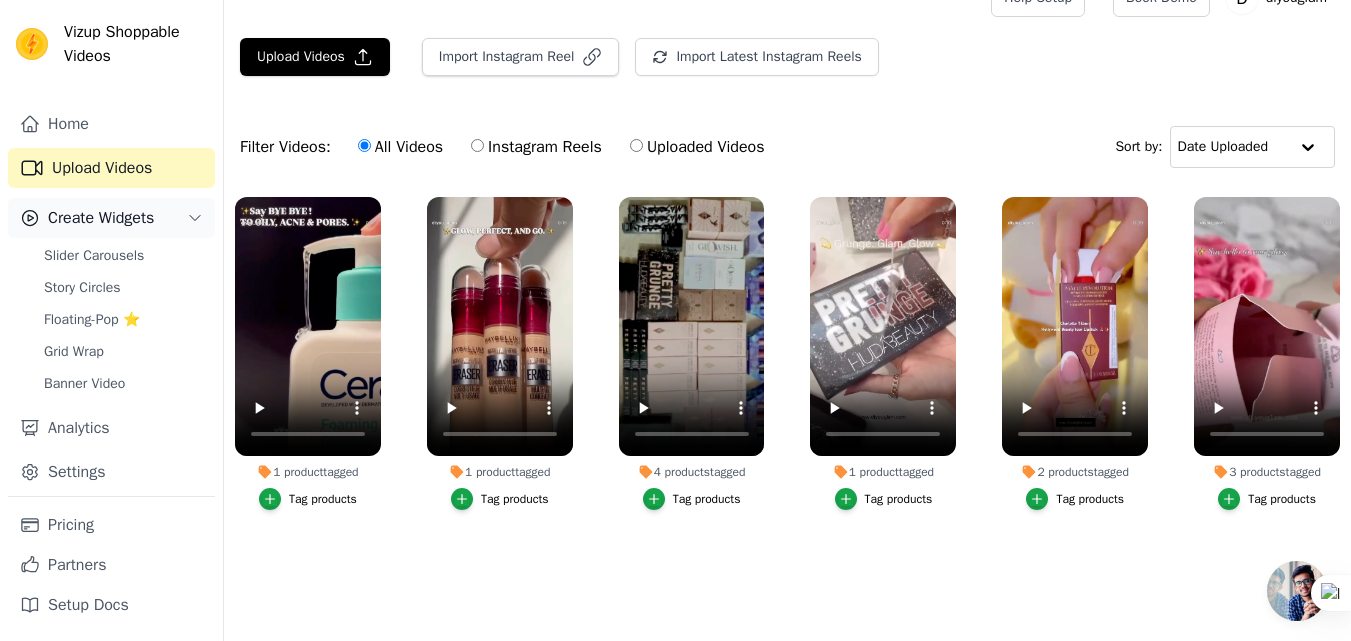 click 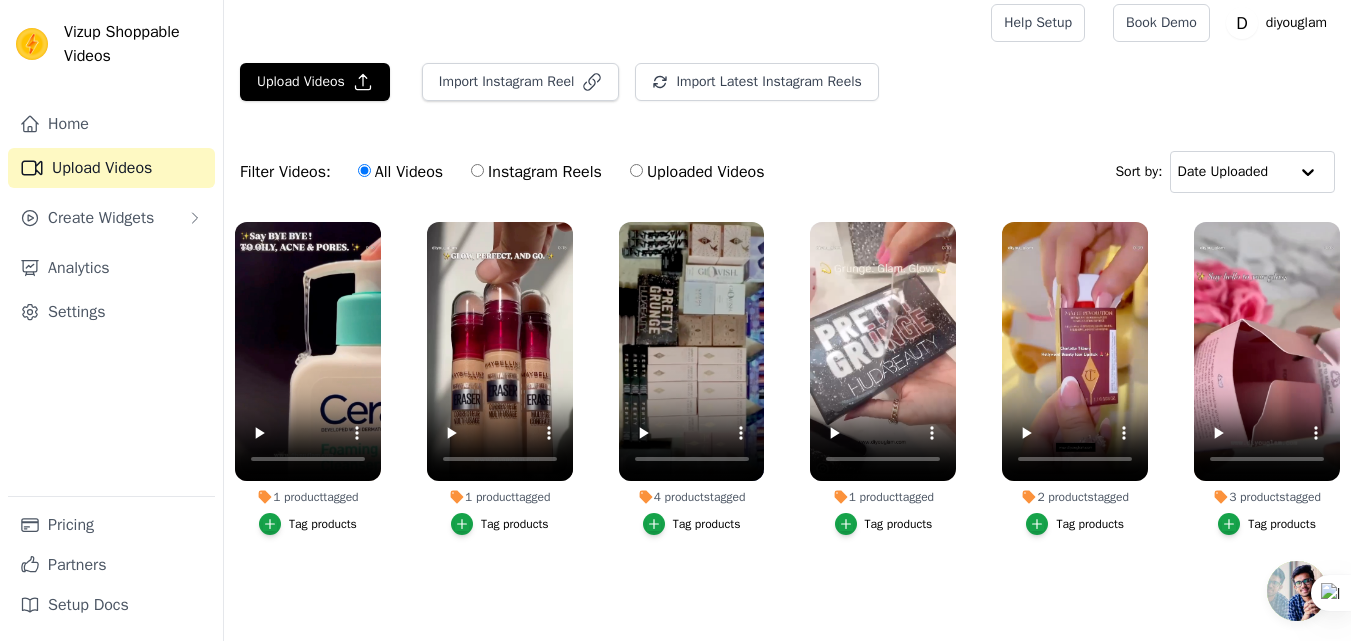 scroll, scrollTop: 0, scrollLeft: 0, axis: both 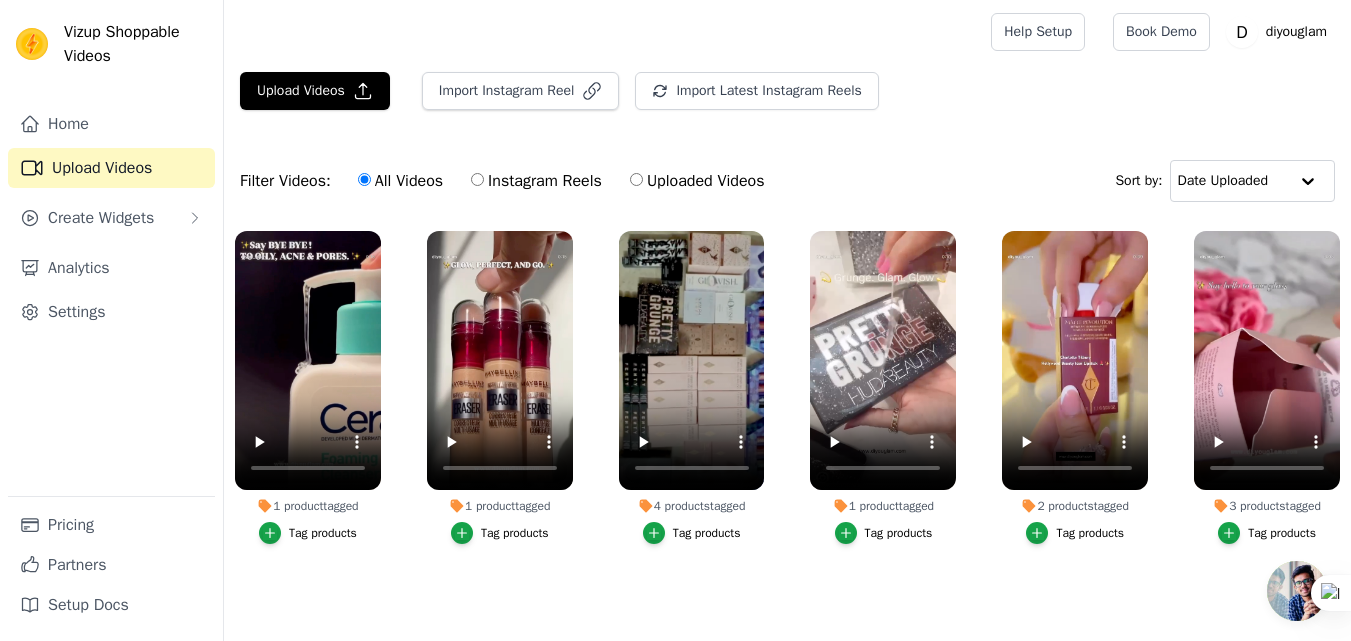 click on "Uploaded Videos" at bounding box center [697, 181] 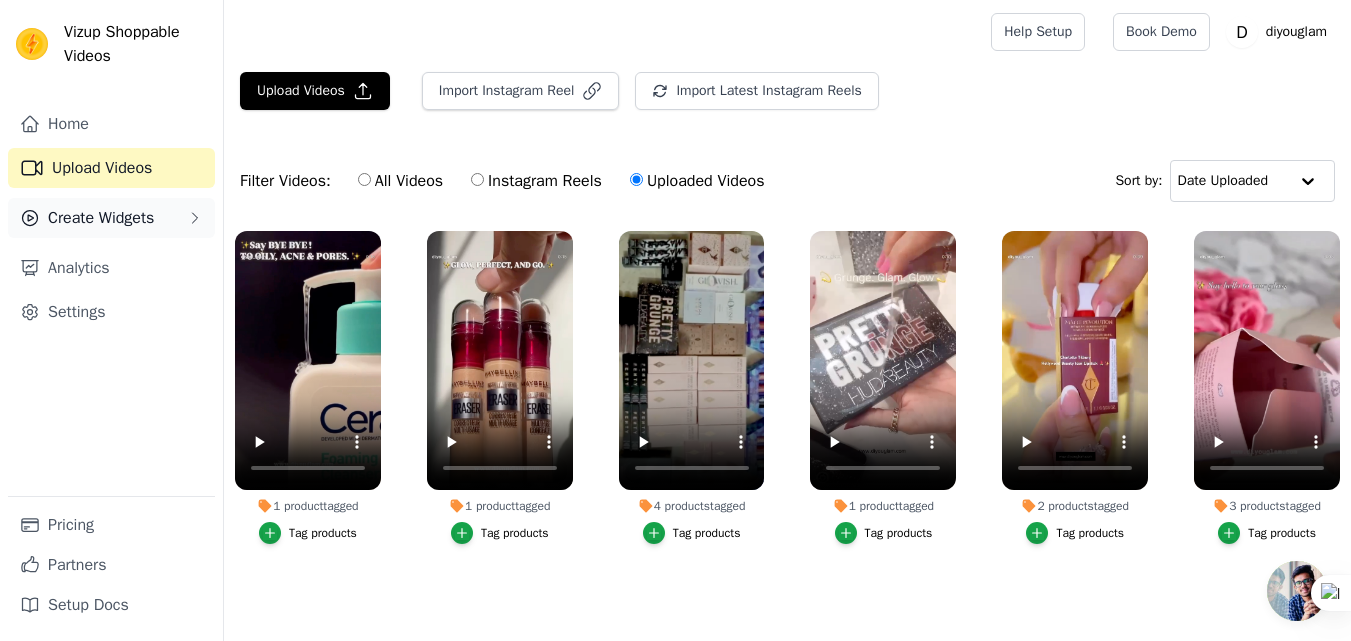 click 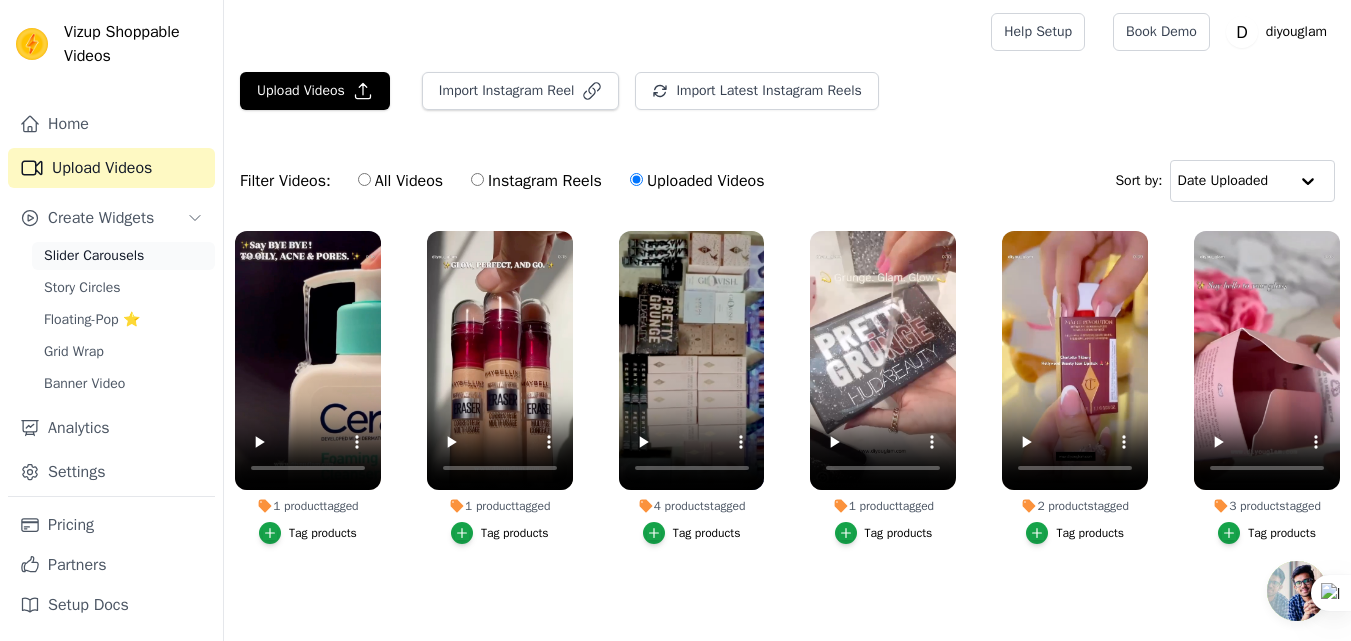 click on "Slider Carousels" at bounding box center (94, 256) 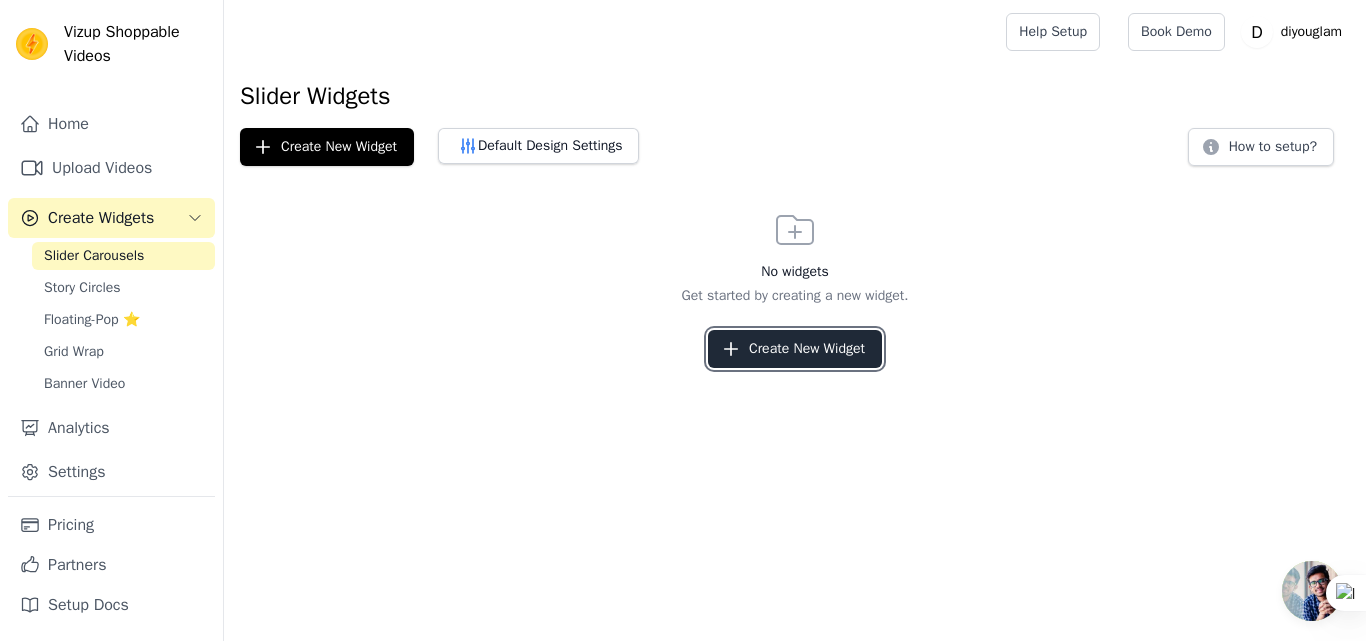 click on "Create New Widget" at bounding box center [795, 349] 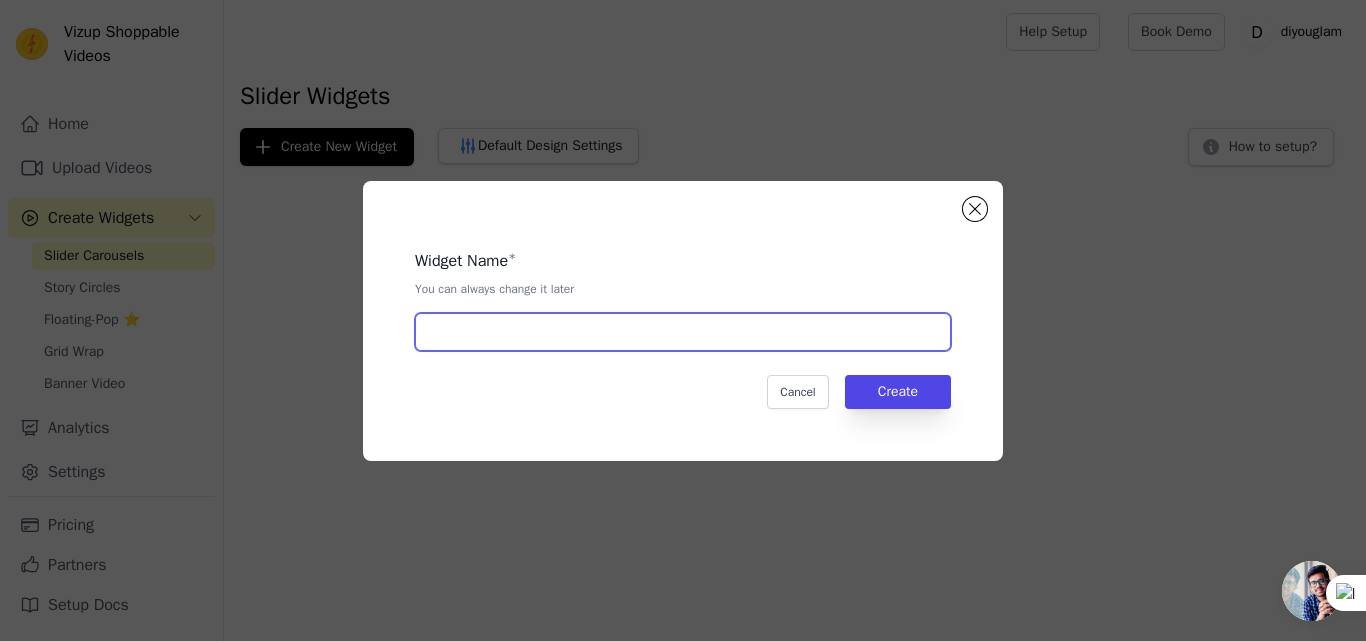 click at bounding box center [683, 332] 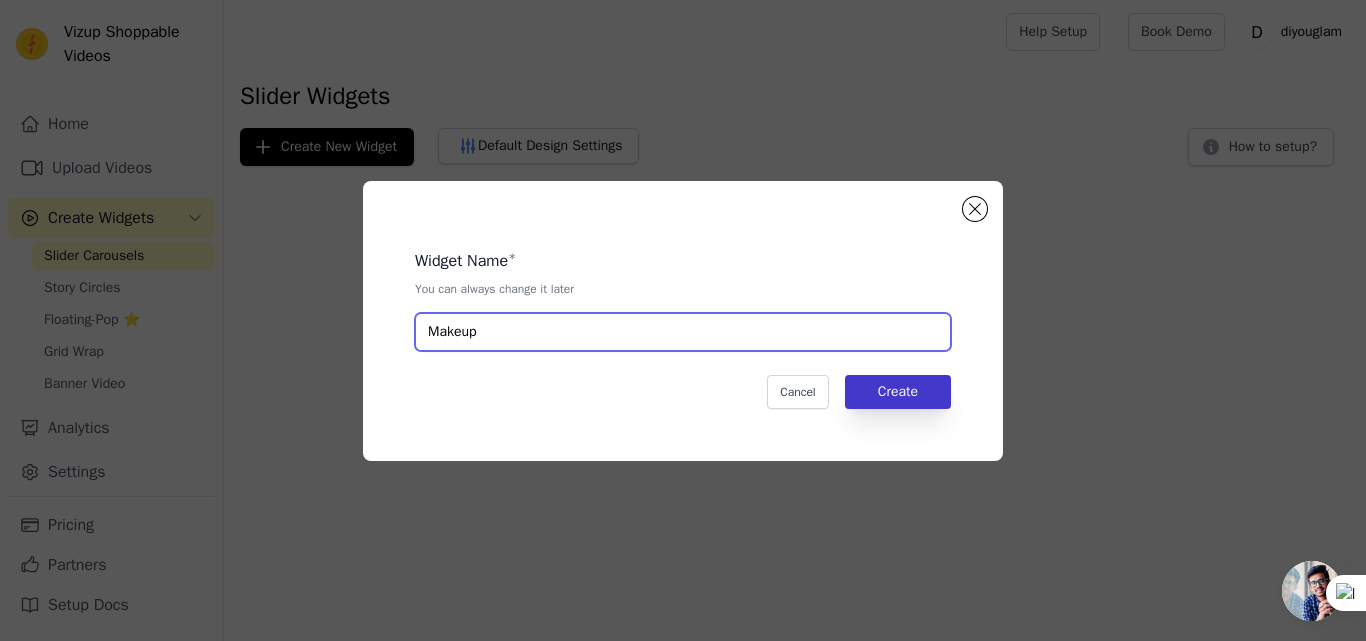 type on "Makeup" 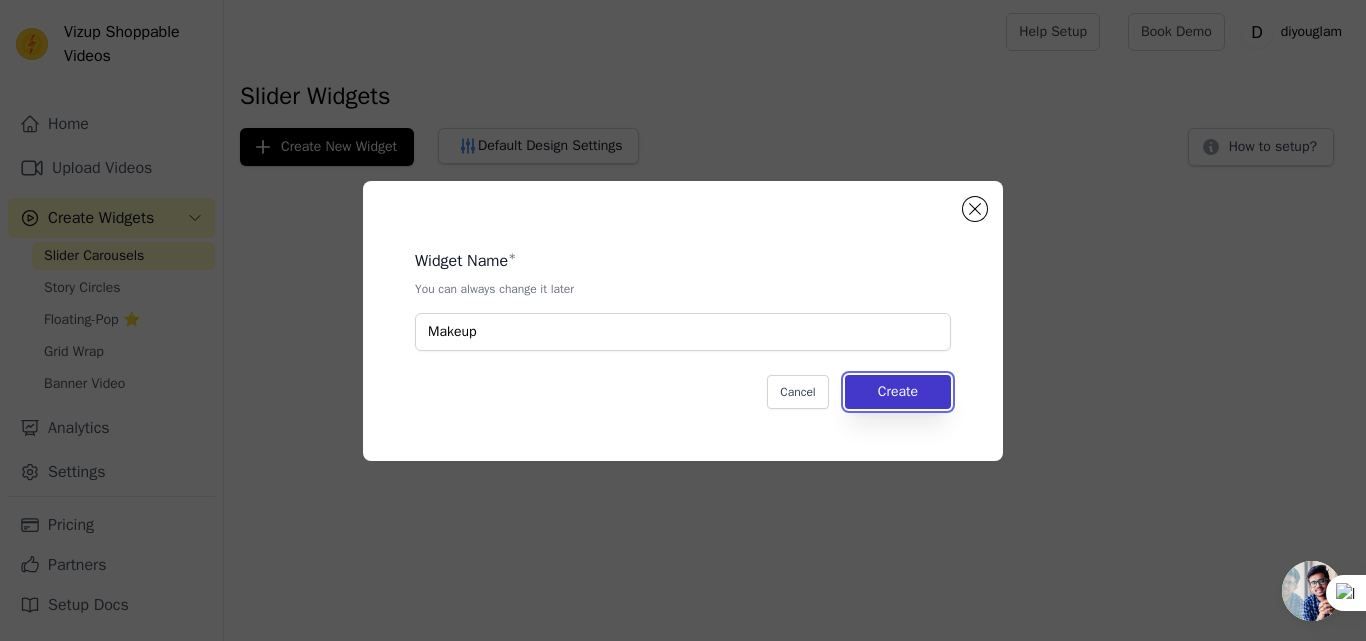 click on "Create" at bounding box center [898, 392] 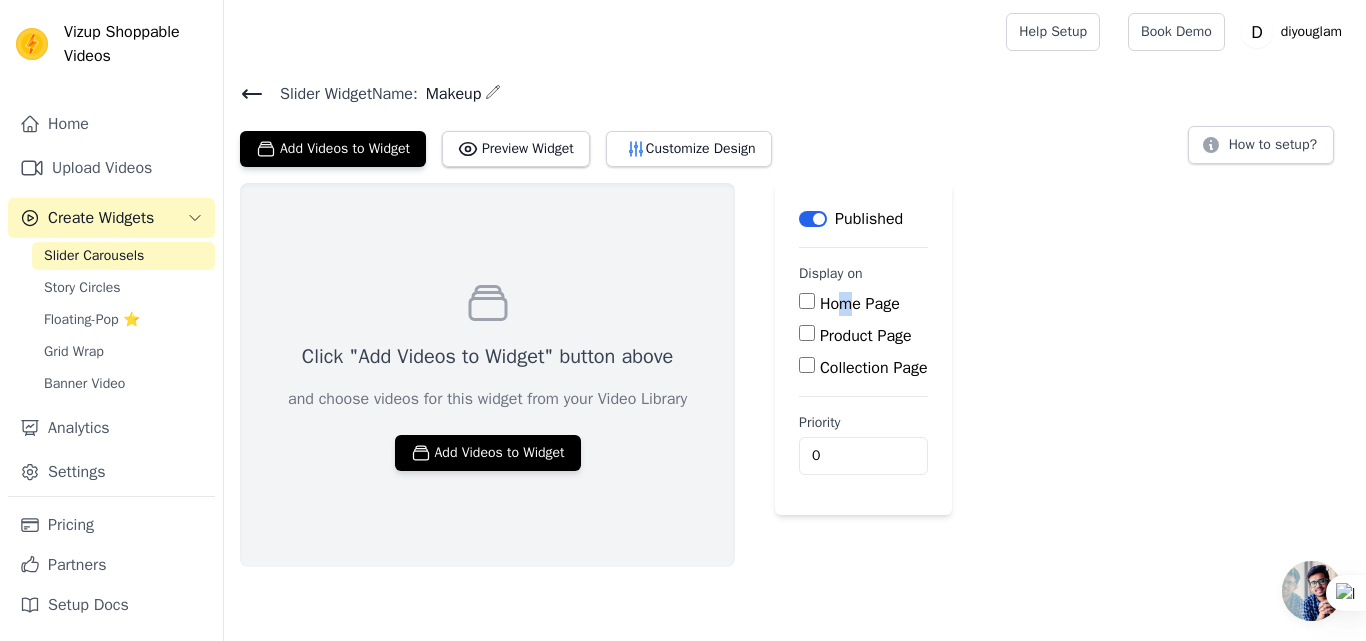 click on "Home Page" at bounding box center [860, 304] 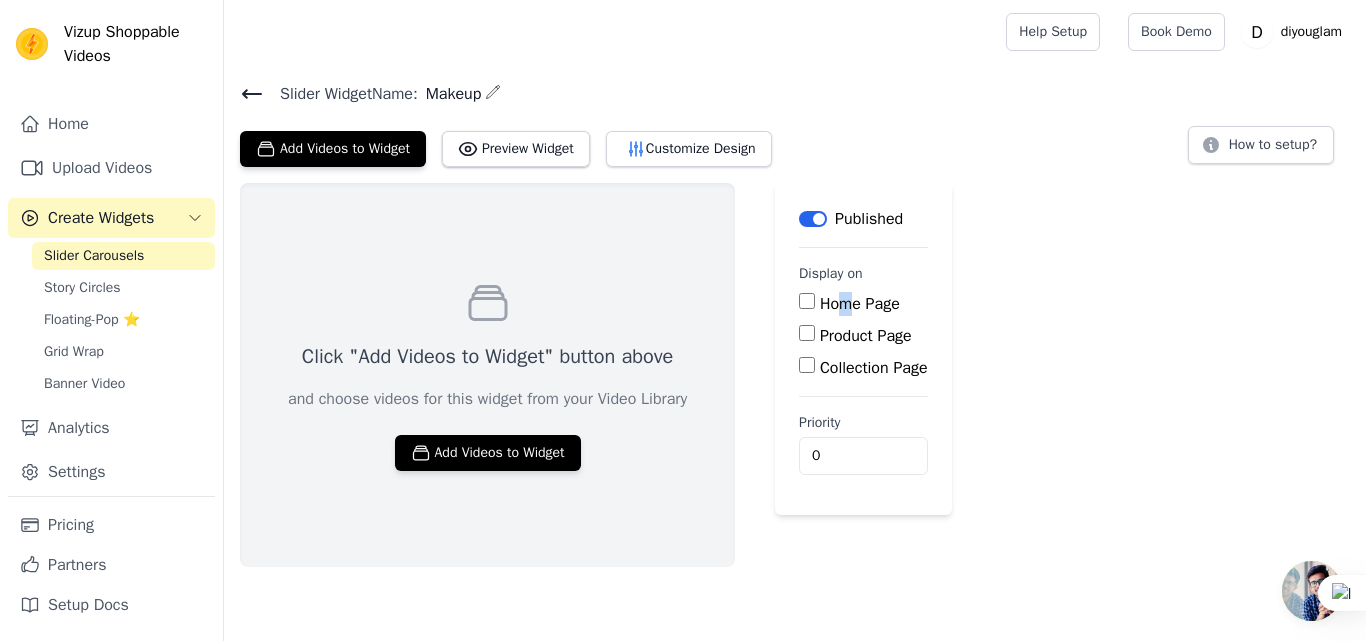 click on "Home Page" at bounding box center [807, 301] 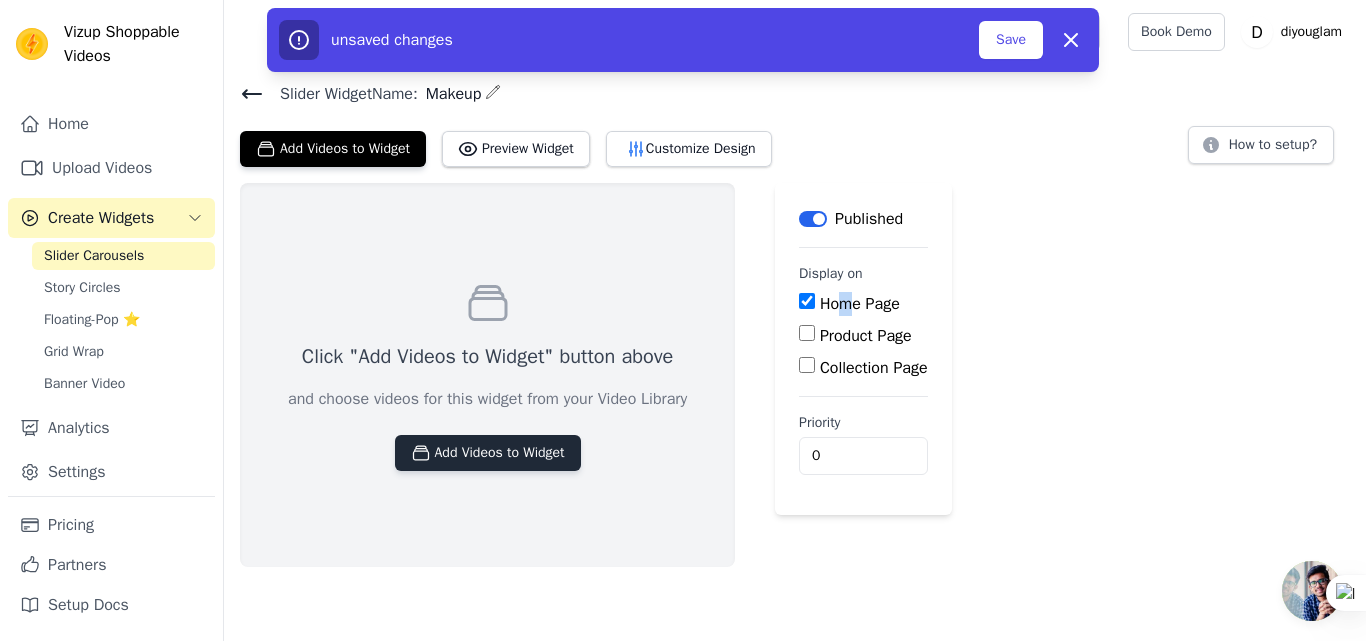 click on "Add Videos to Widget" at bounding box center [488, 453] 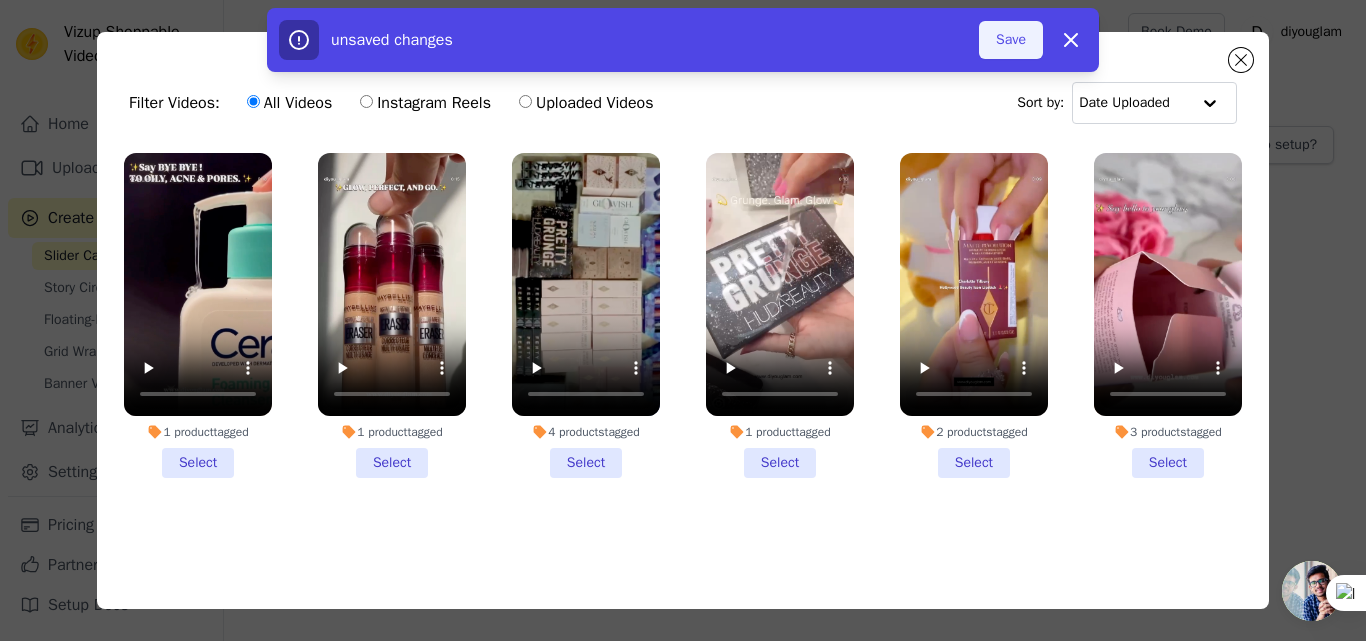 click on "Save" at bounding box center [1011, 40] 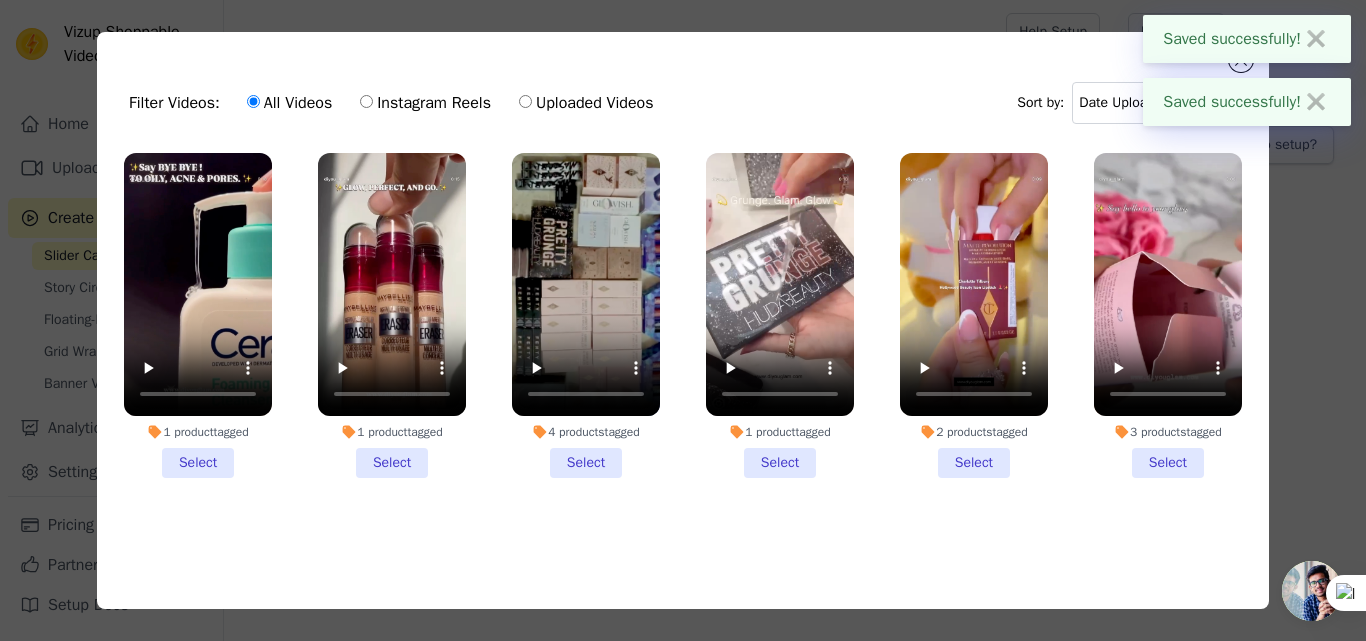 click on "✖" at bounding box center [1316, 102] 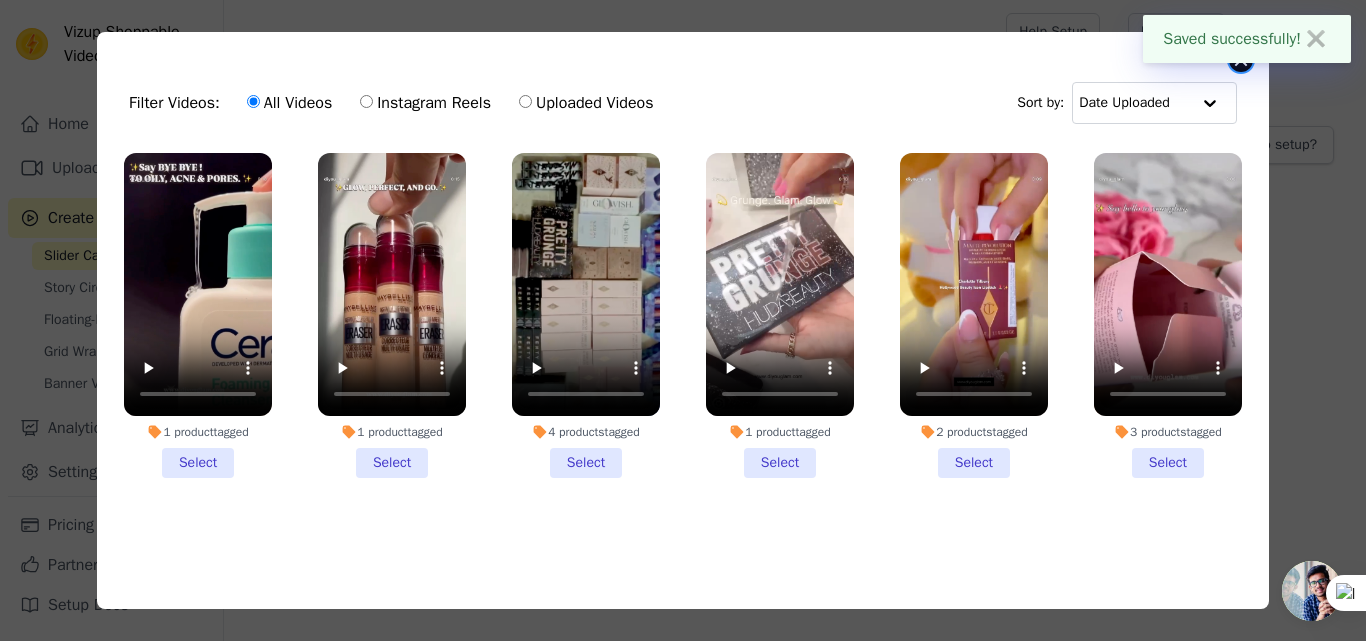click at bounding box center (1241, 60) 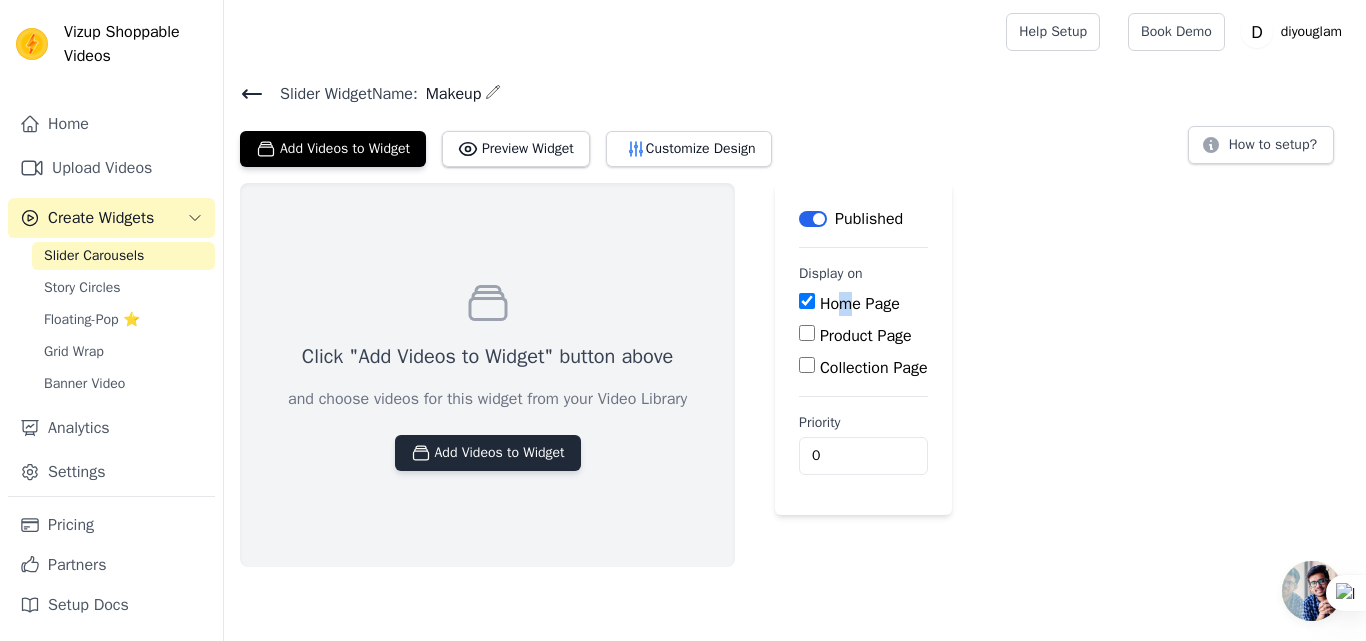 click on "Add Videos to Widget" at bounding box center (488, 453) 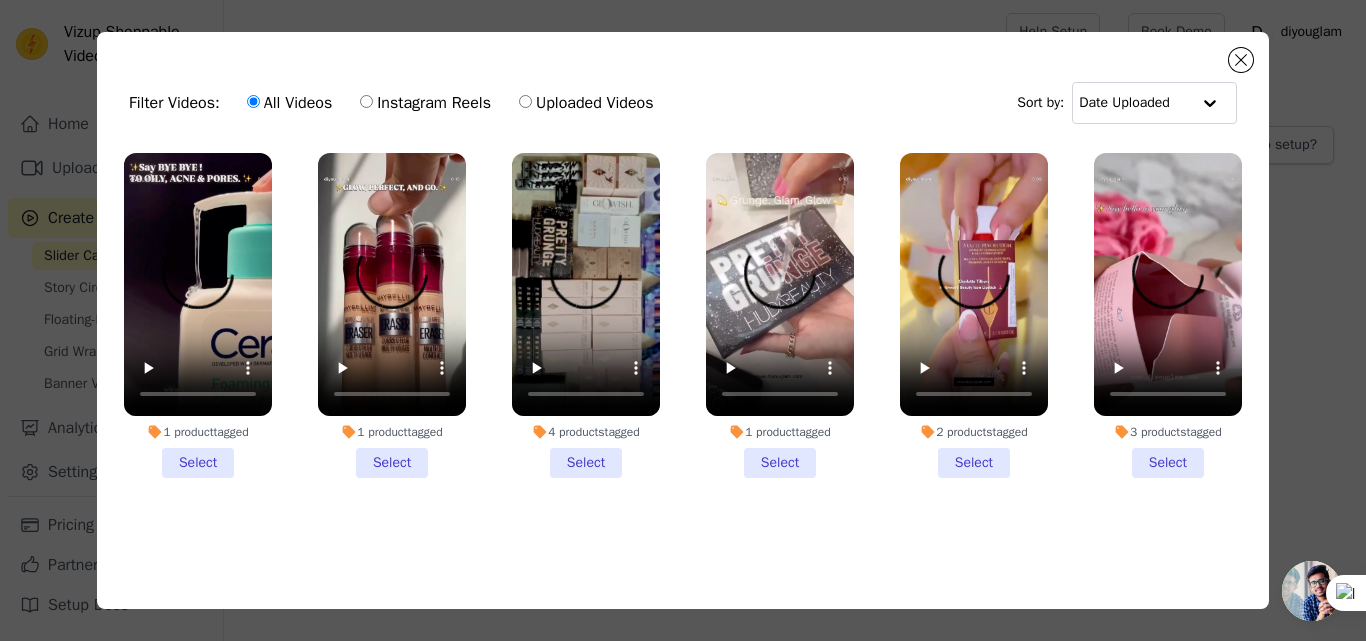 click on "1   product  tagged     Select" at bounding box center [198, 315] 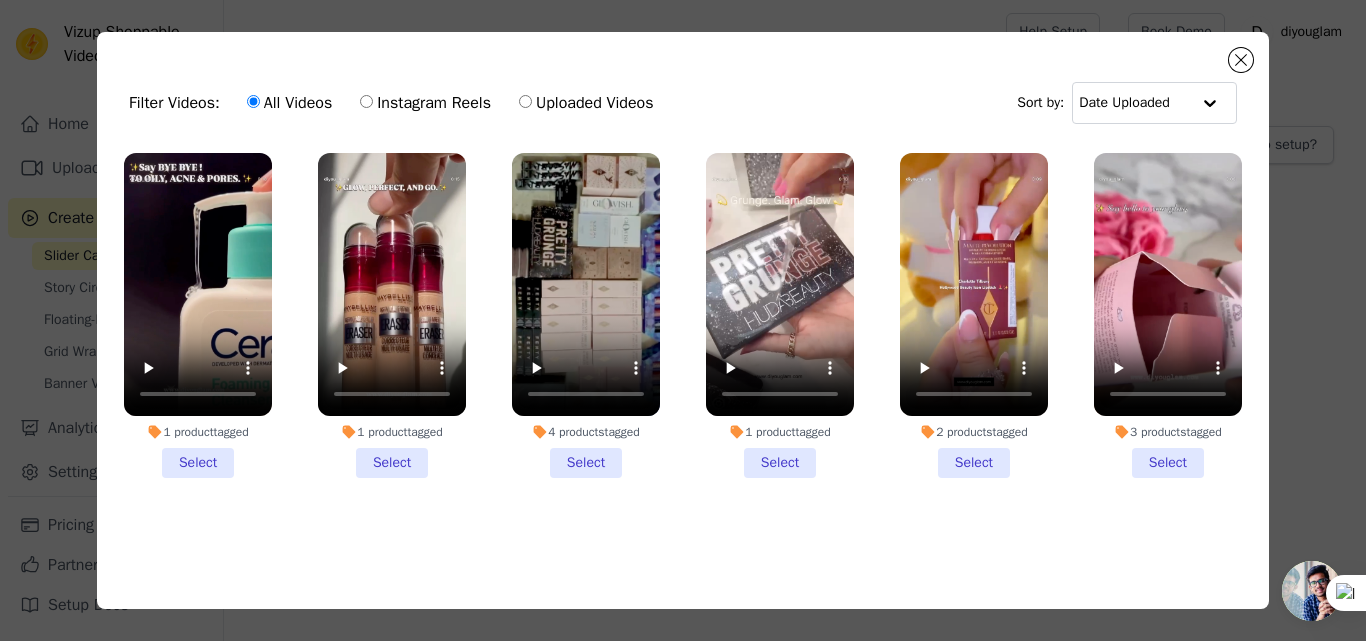 click on "1   product  tagged     Select" at bounding box center [0, 0] 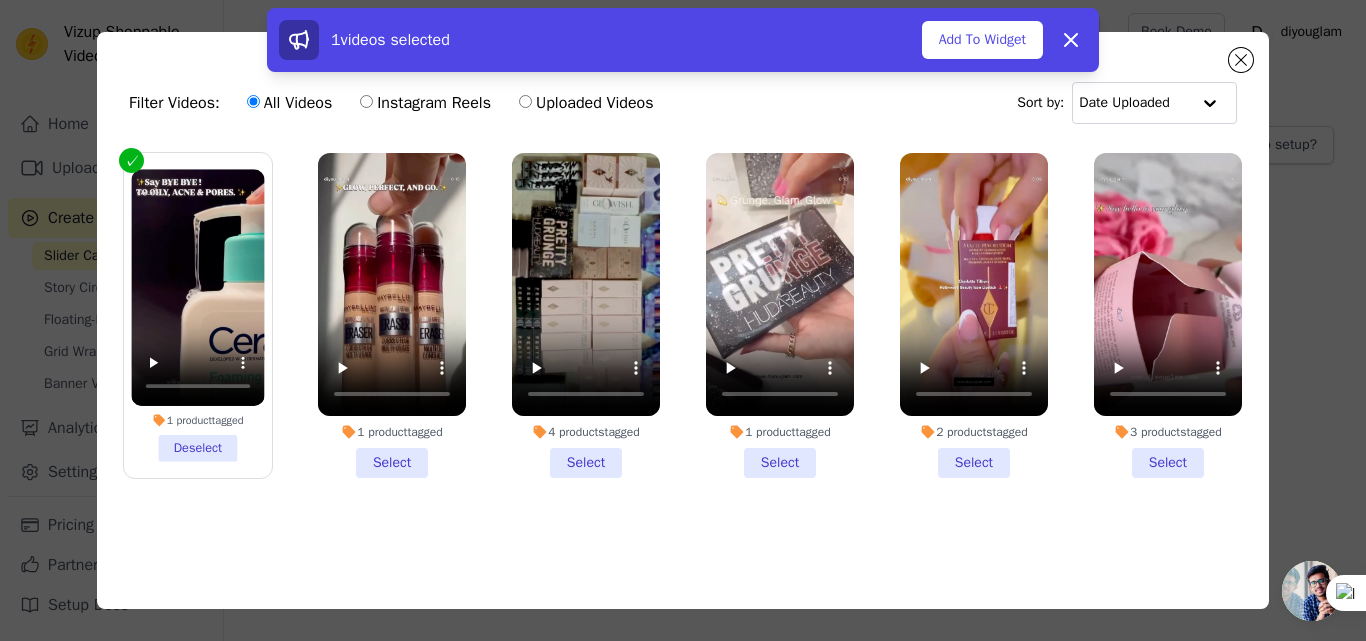 click on "1   product  tagged     Select" at bounding box center [392, 315] 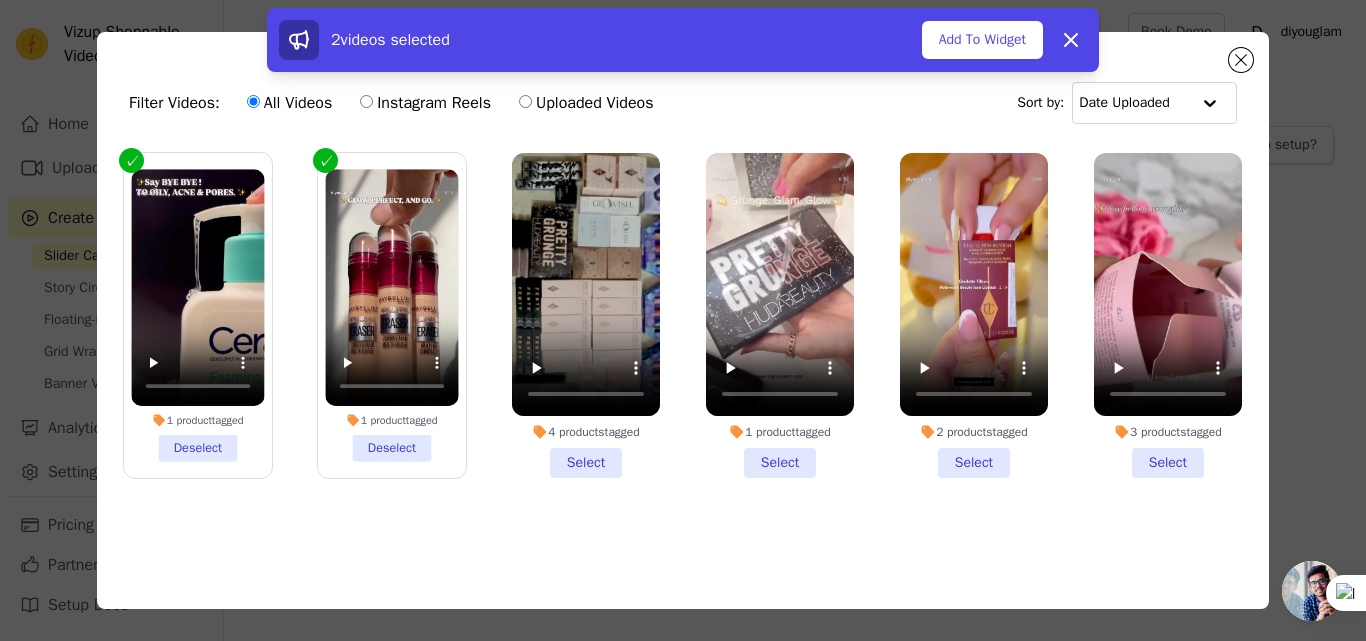 click on "4   products  tagged     Select" at bounding box center [586, 315] 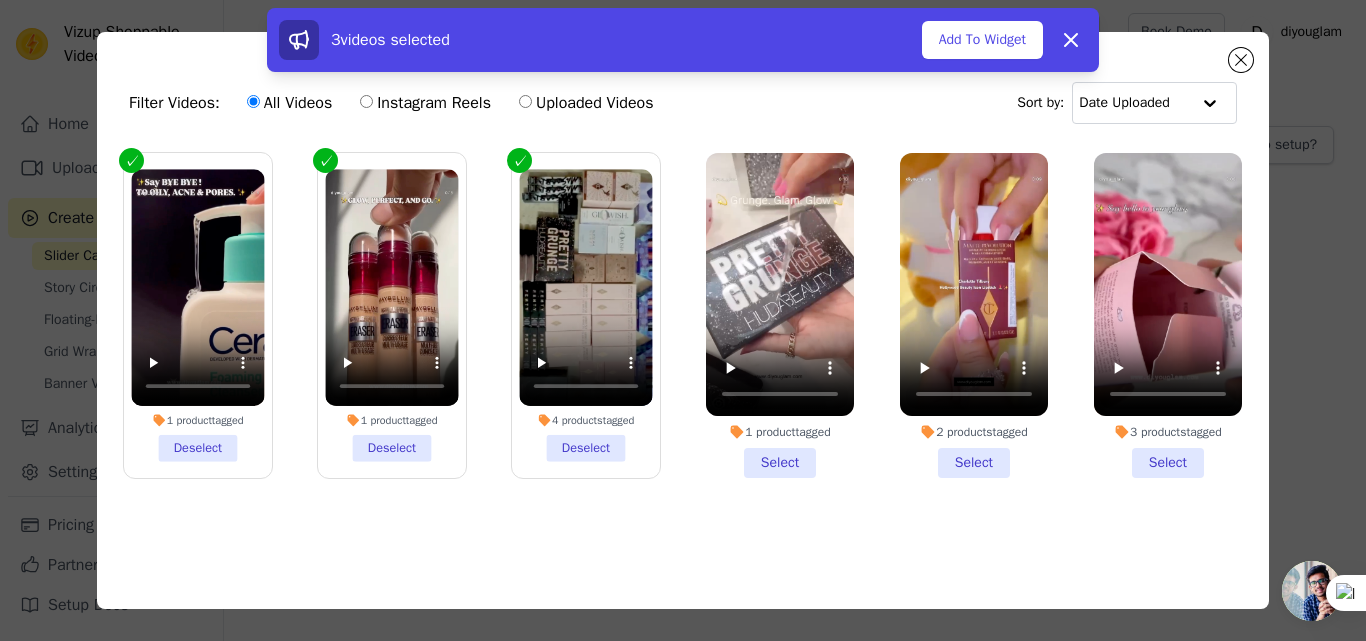 click on "1   product  tagged     Select" at bounding box center [780, 315] 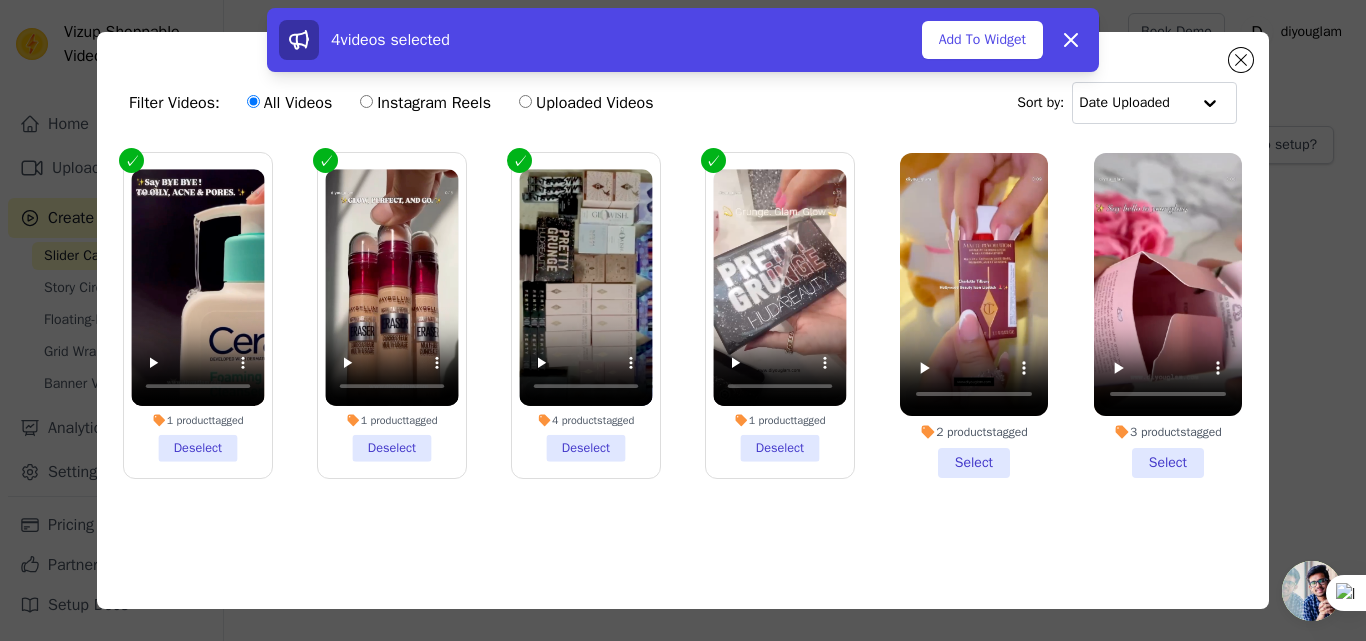 click on "2   products  tagged     Select" at bounding box center [974, 315] 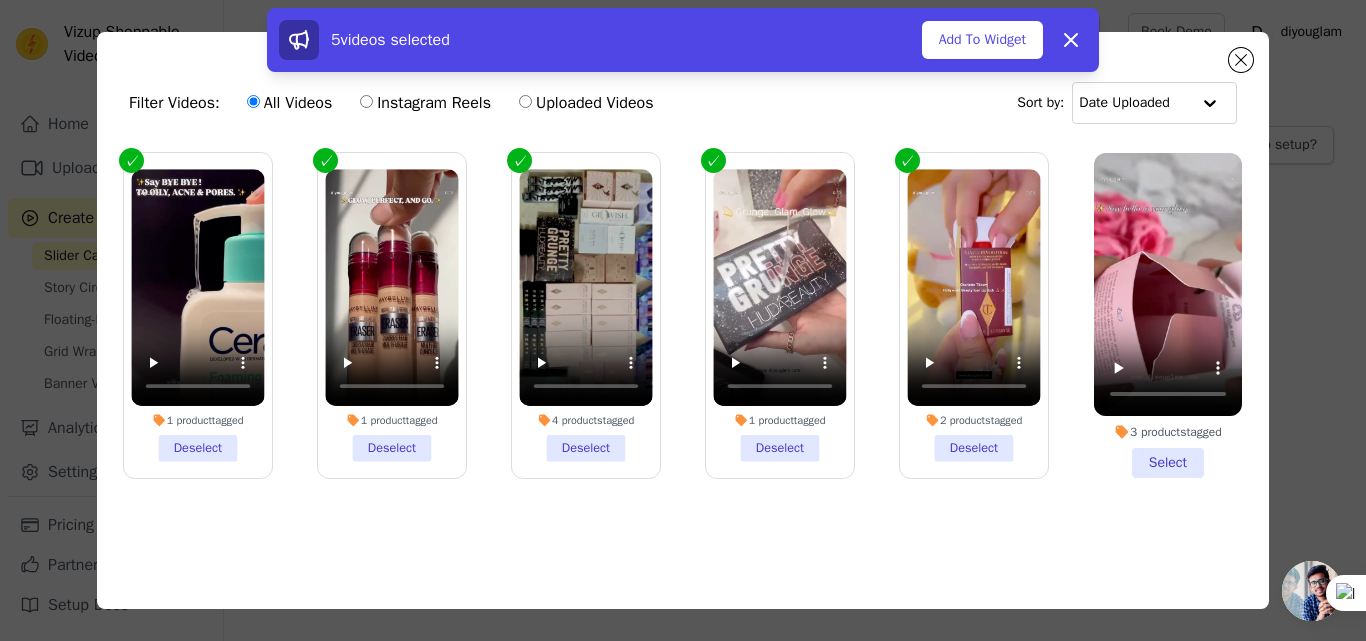 click on "3   products  tagged     Select" at bounding box center [1168, 315] 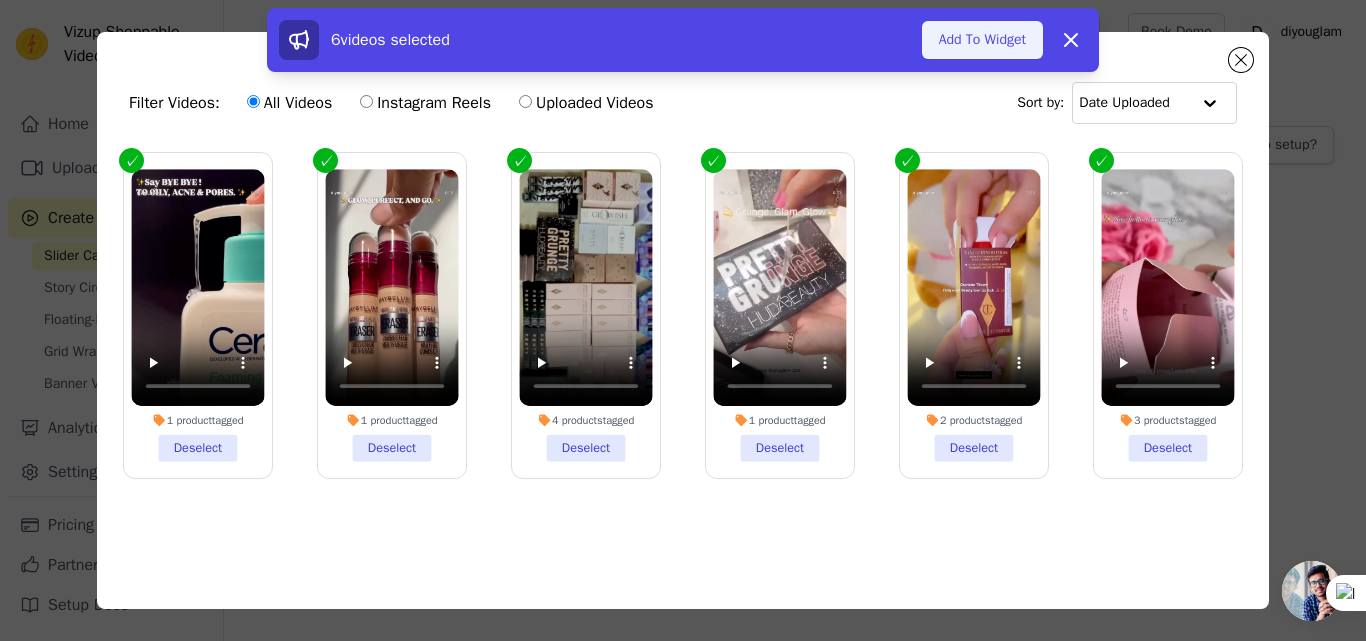 click on "Add To Widget" at bounding box center (982, 40) 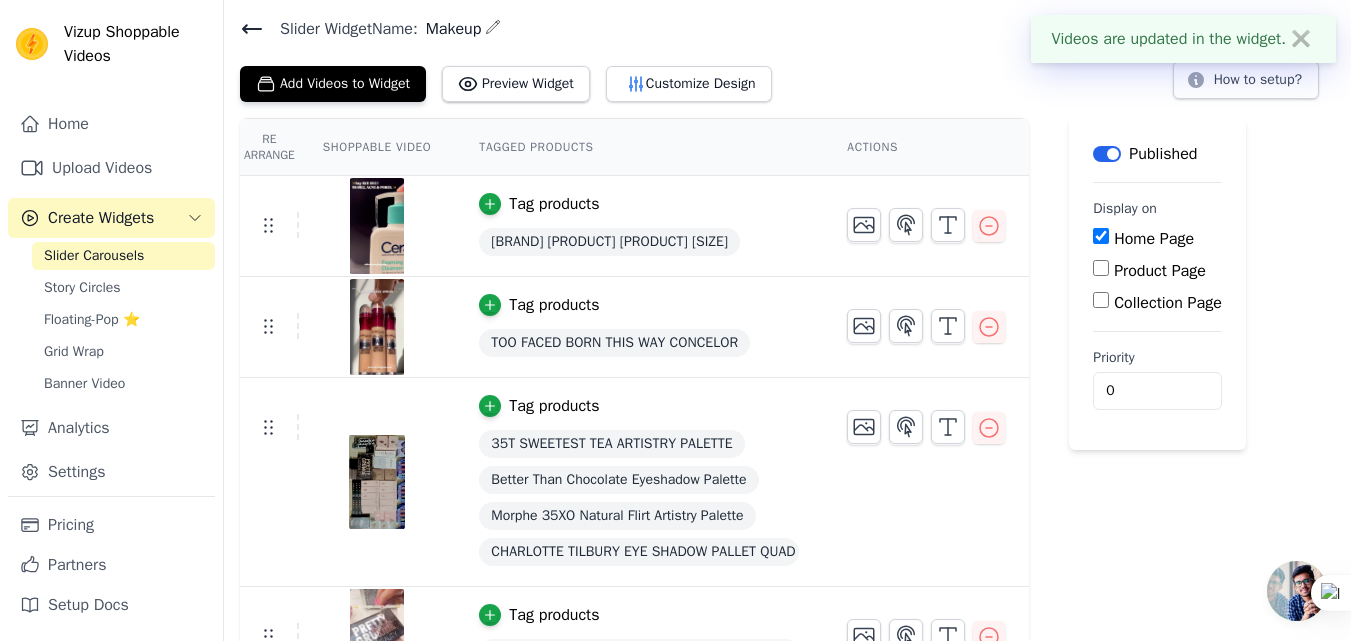 scroll, scrollTop: 100, scrollLeft: 0, axis: vertical 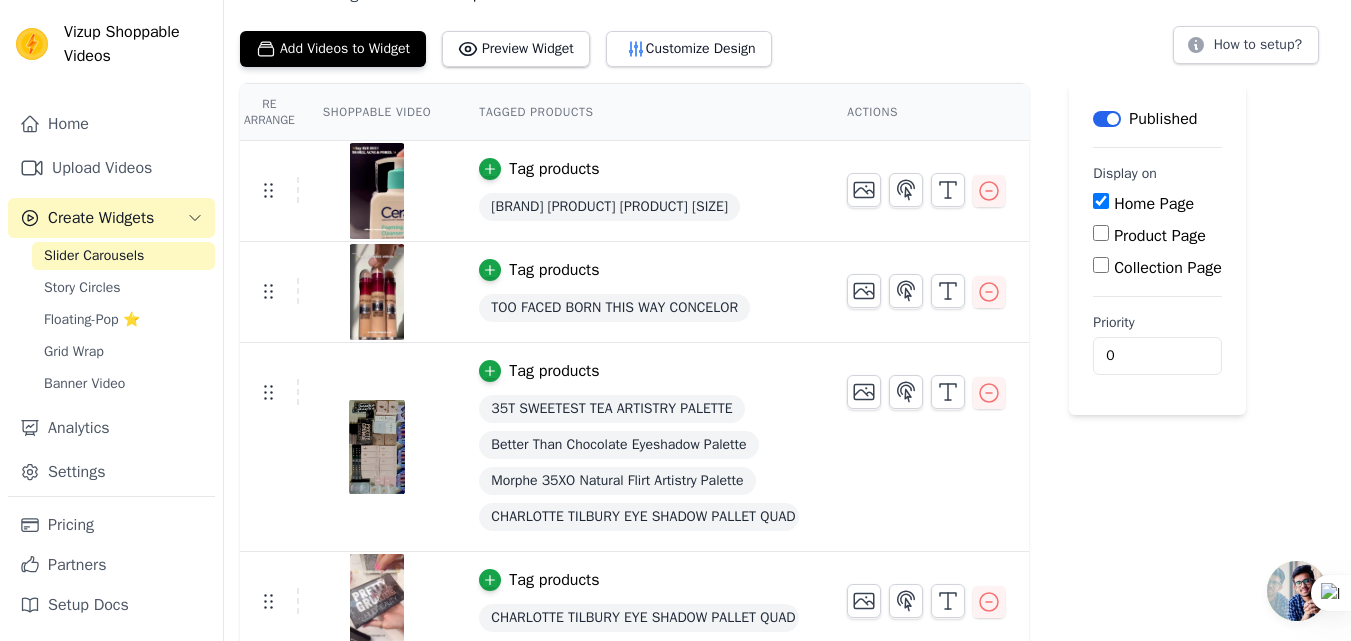 click on "Product Page" at bounding box center [1101, 233] 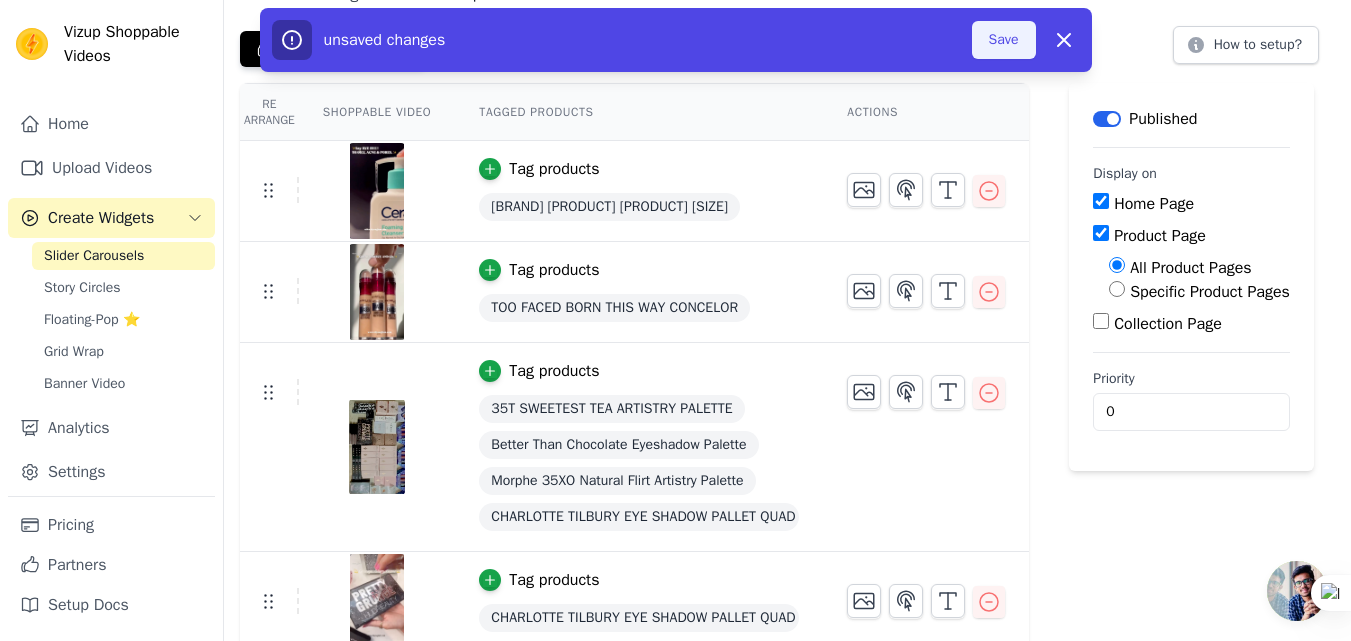 click on "Save" at bounding box center [1004, 40] 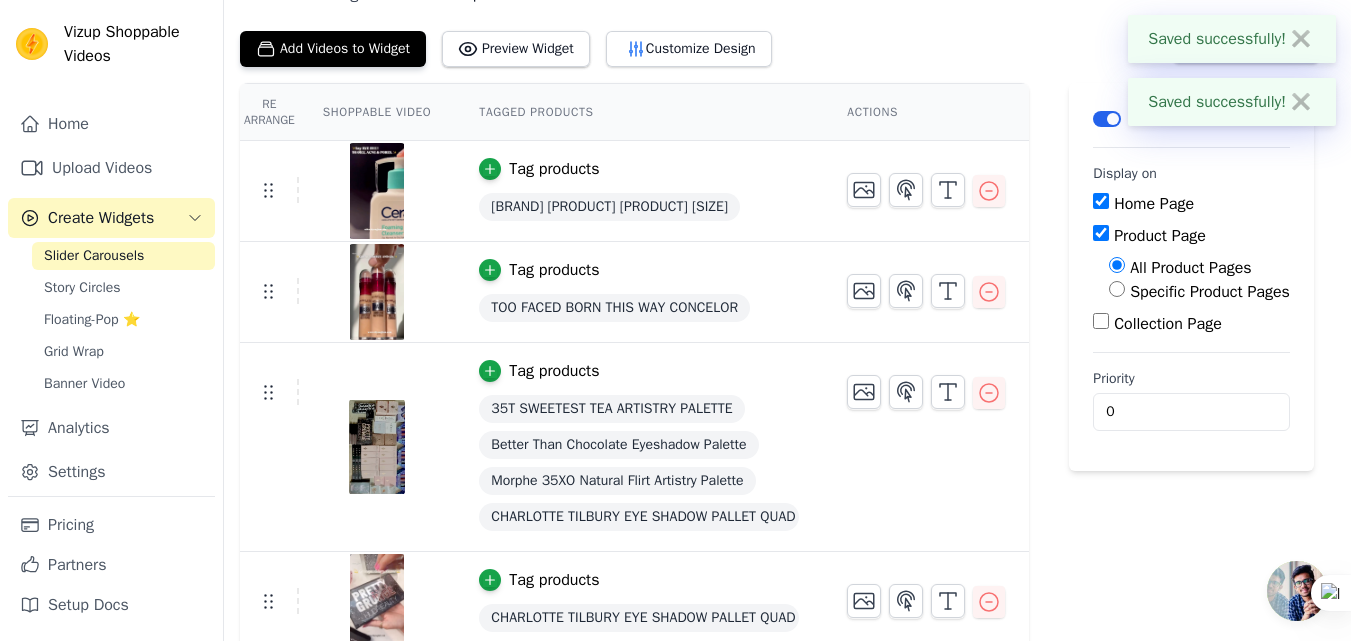 click on "Add Videos to Widget
Preview Widget       Customize Design
How to setup?" at bounding box center (787, 45) 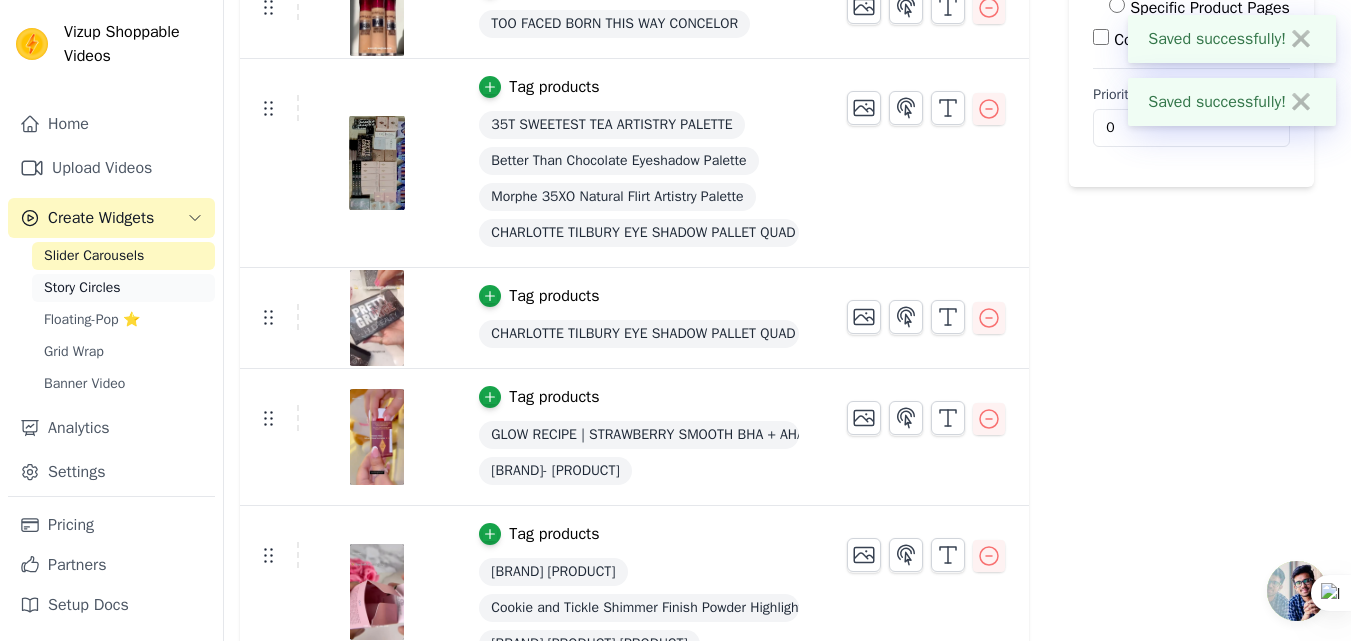 scroll, scrollTop: 400, scrollLeft: 0, axis: vertical 